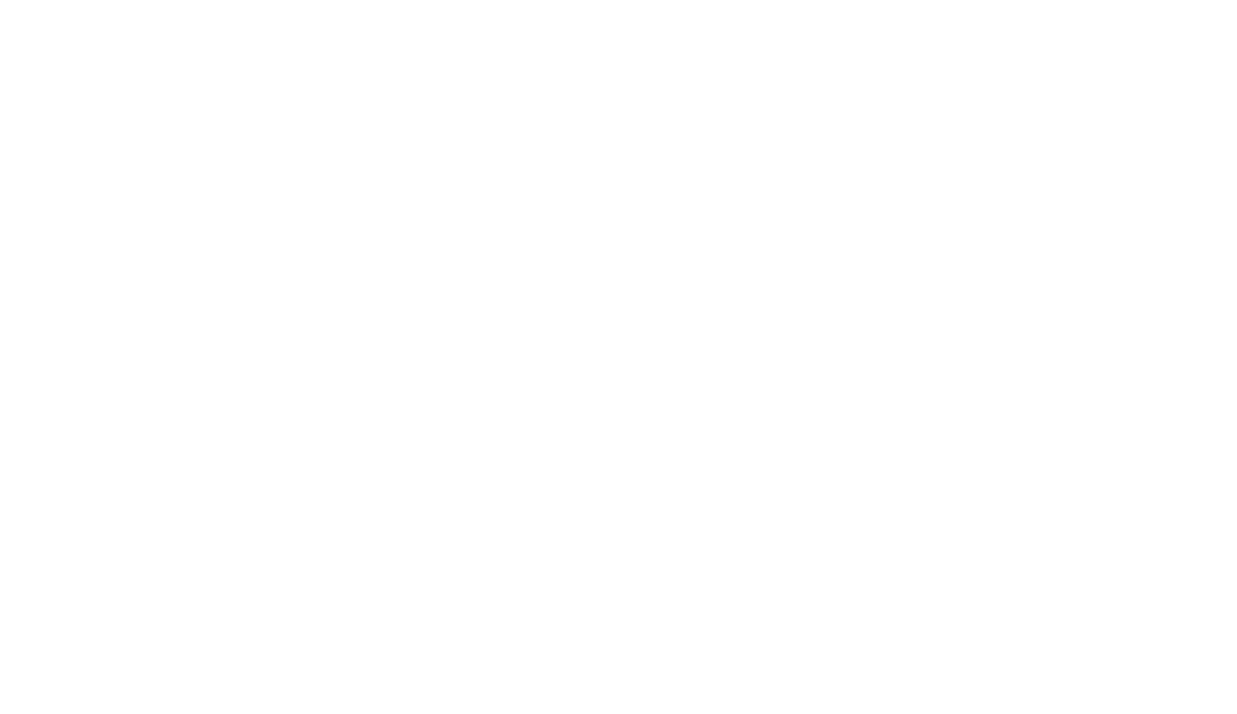 scroll, scrollTop: 0, scrollLeft: 0, axis: both 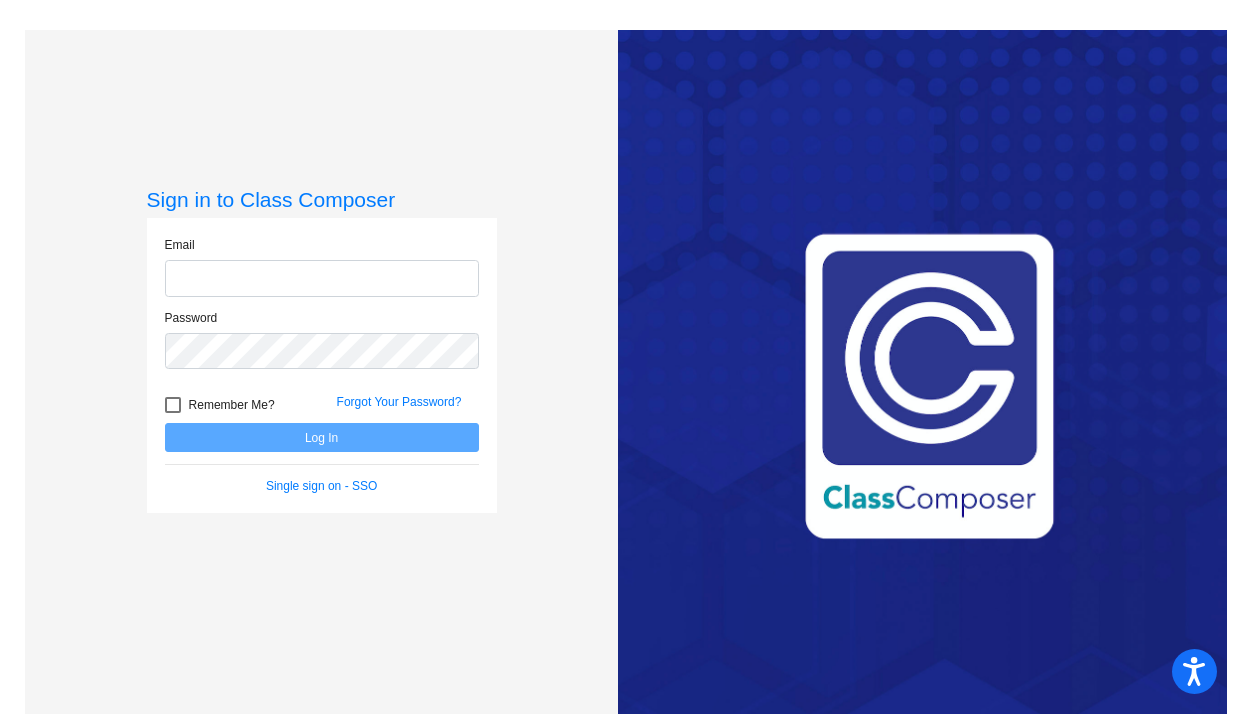 type on "[EMAIL_ADDRESS][DOMAIN_NAME]" 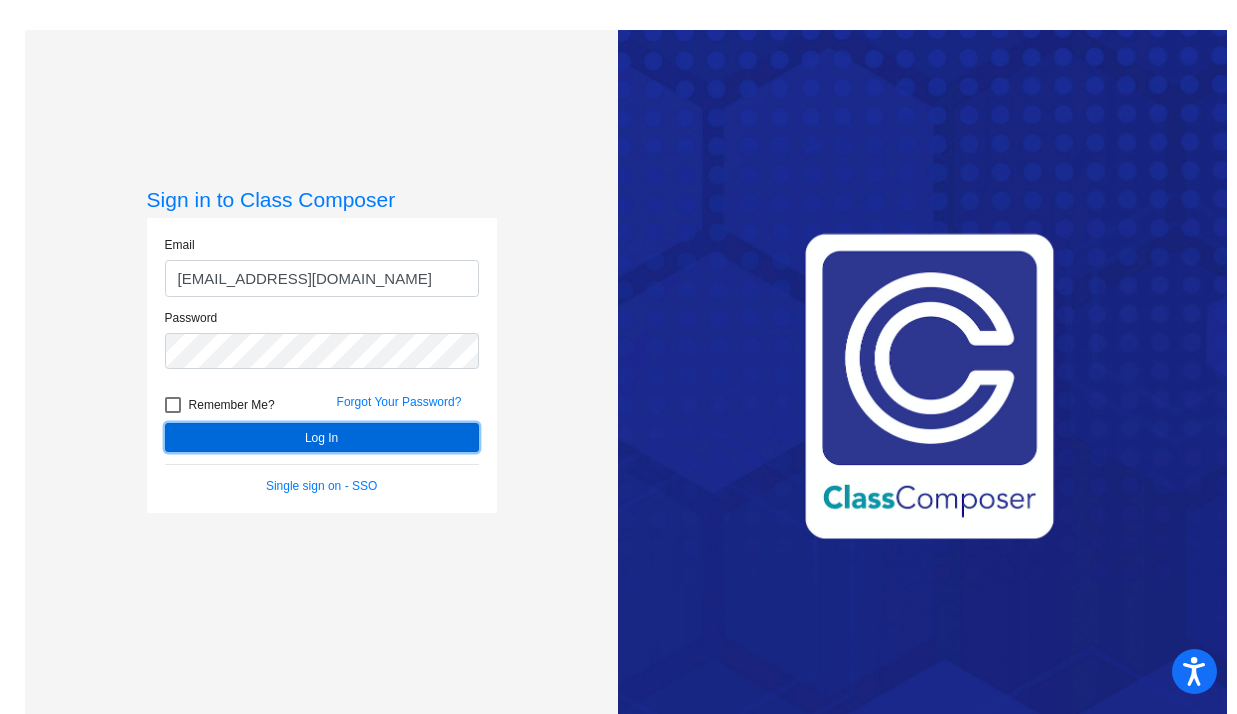 click on "Log In" 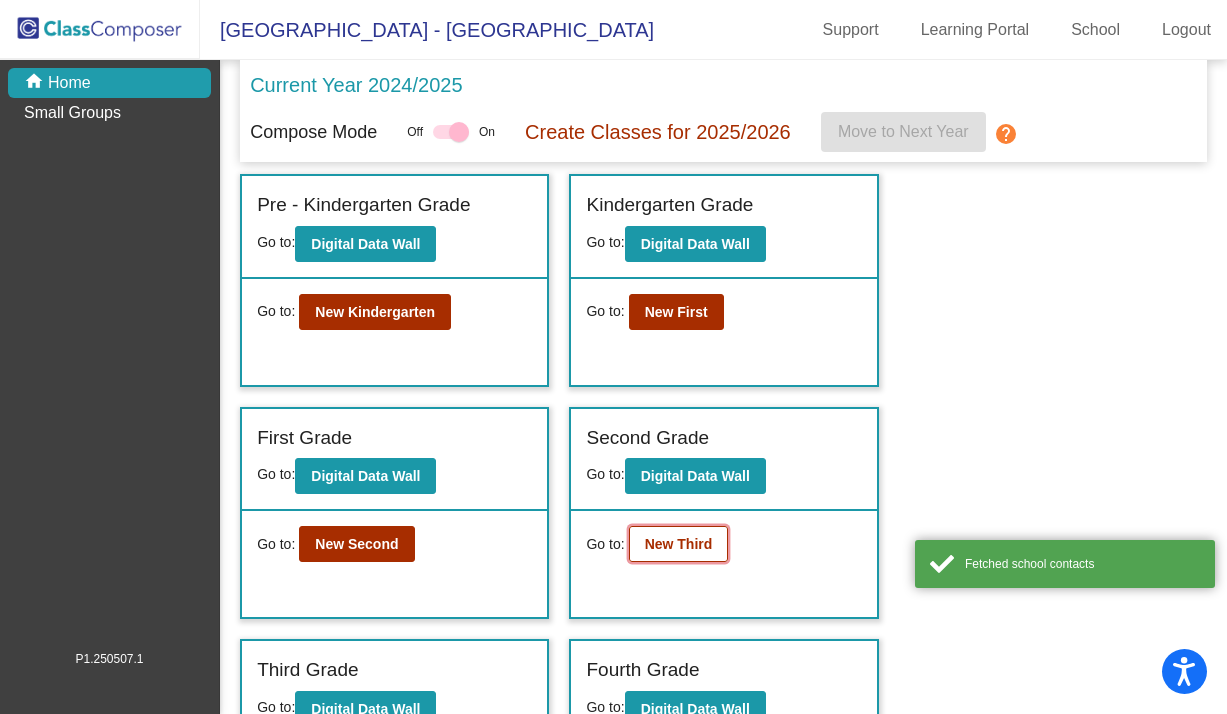 click on "New Third" 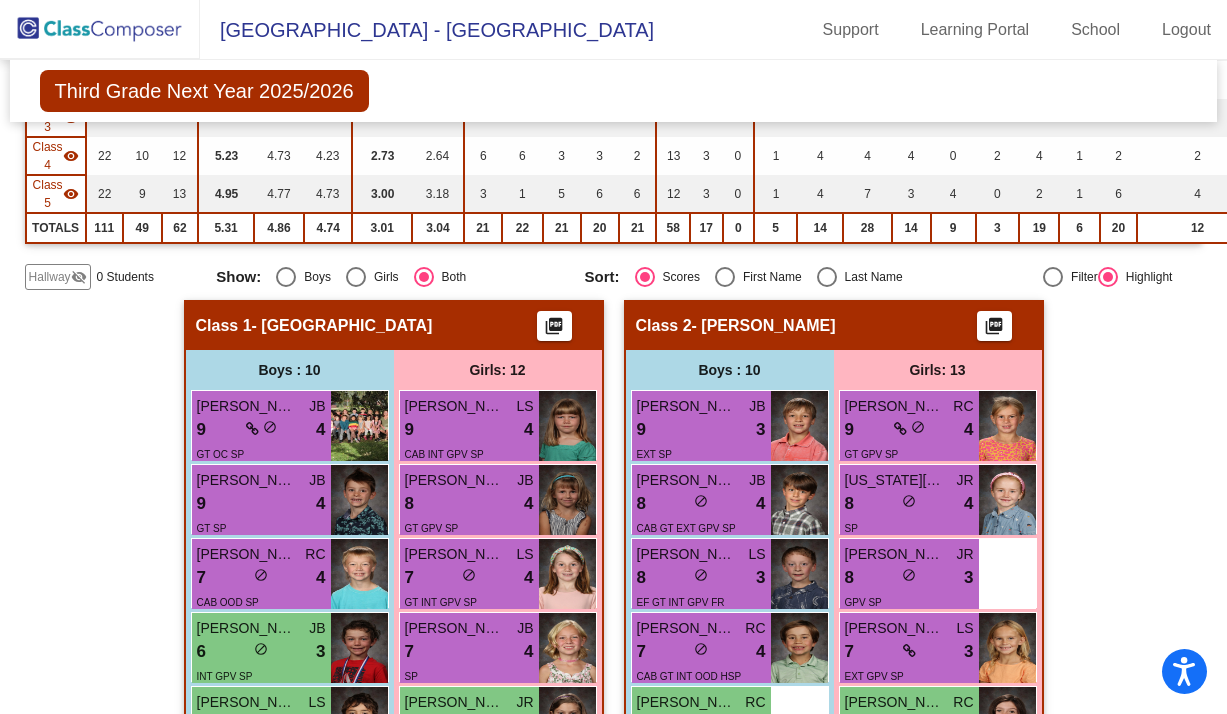 scroll, scrollTop: 343, scrollLeft: 0, axis: vertical 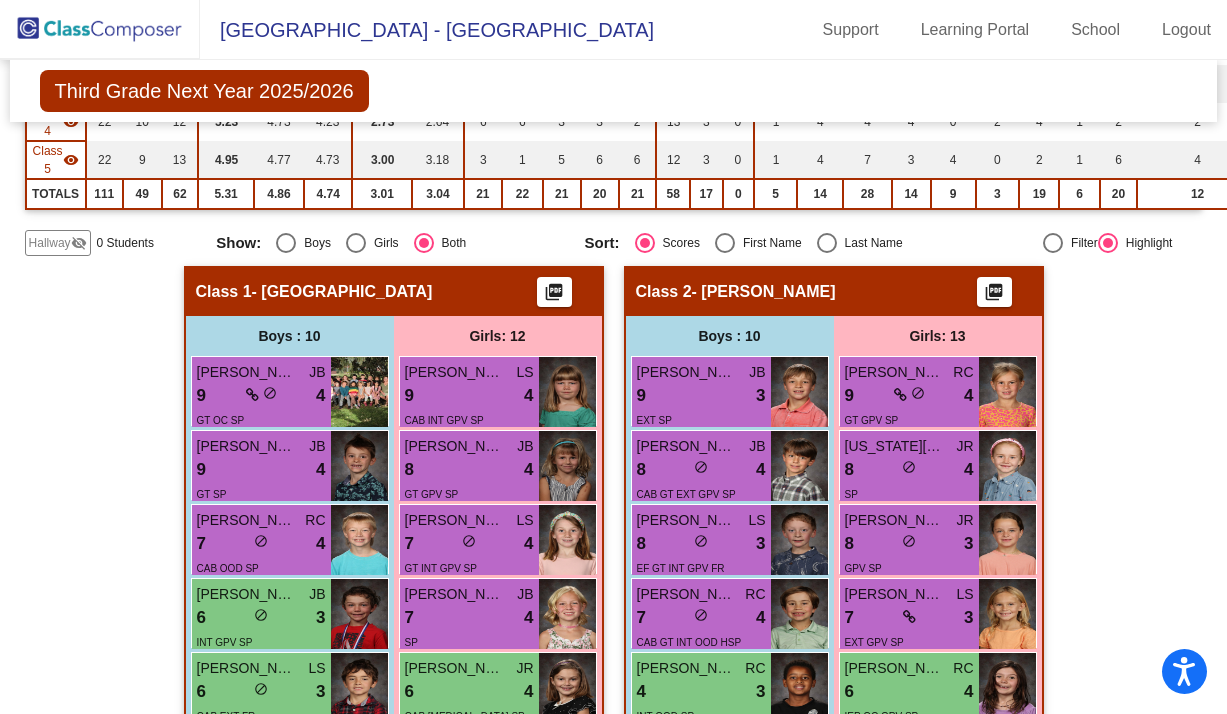 click 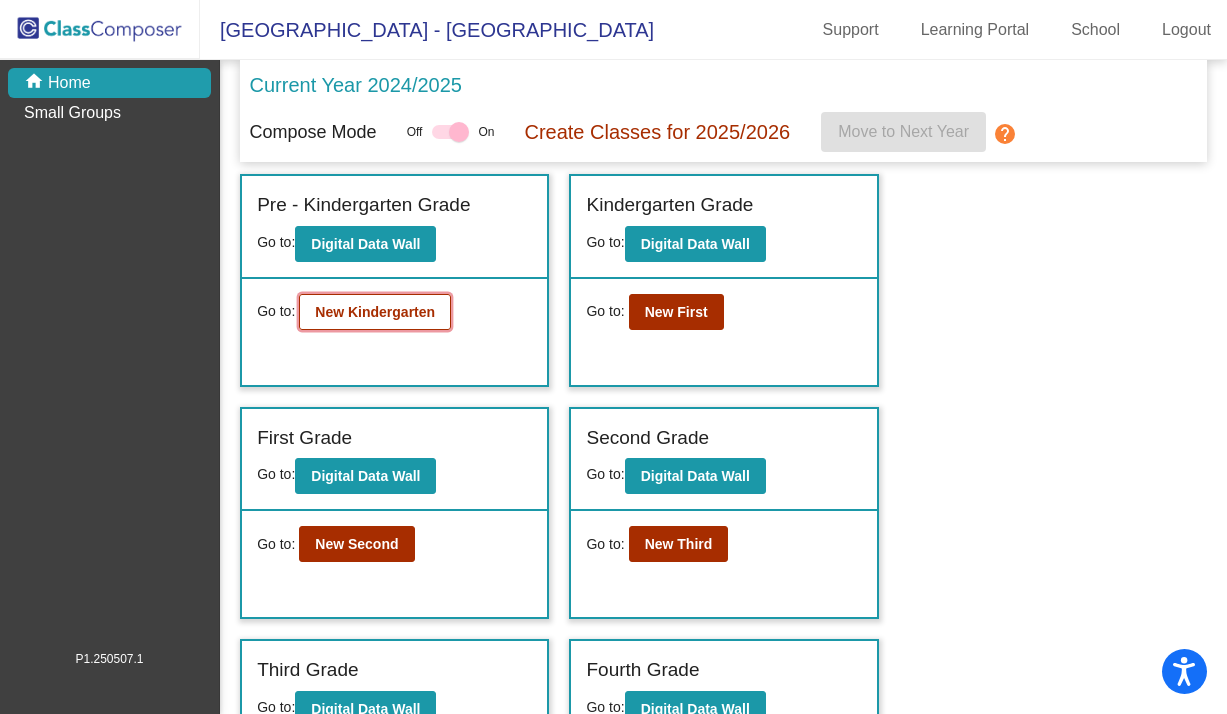 click on "New Kindergarten" 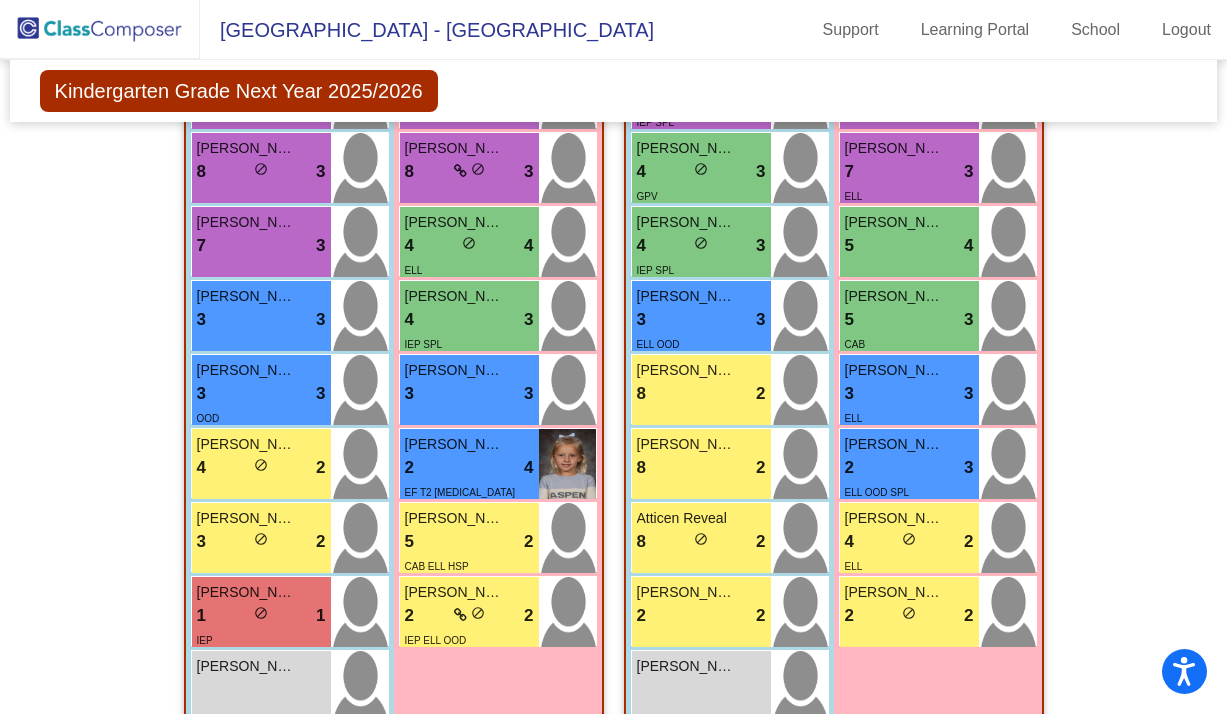 scroll, scrollTop: 1442, scrollLeft: 0, axis: vertical 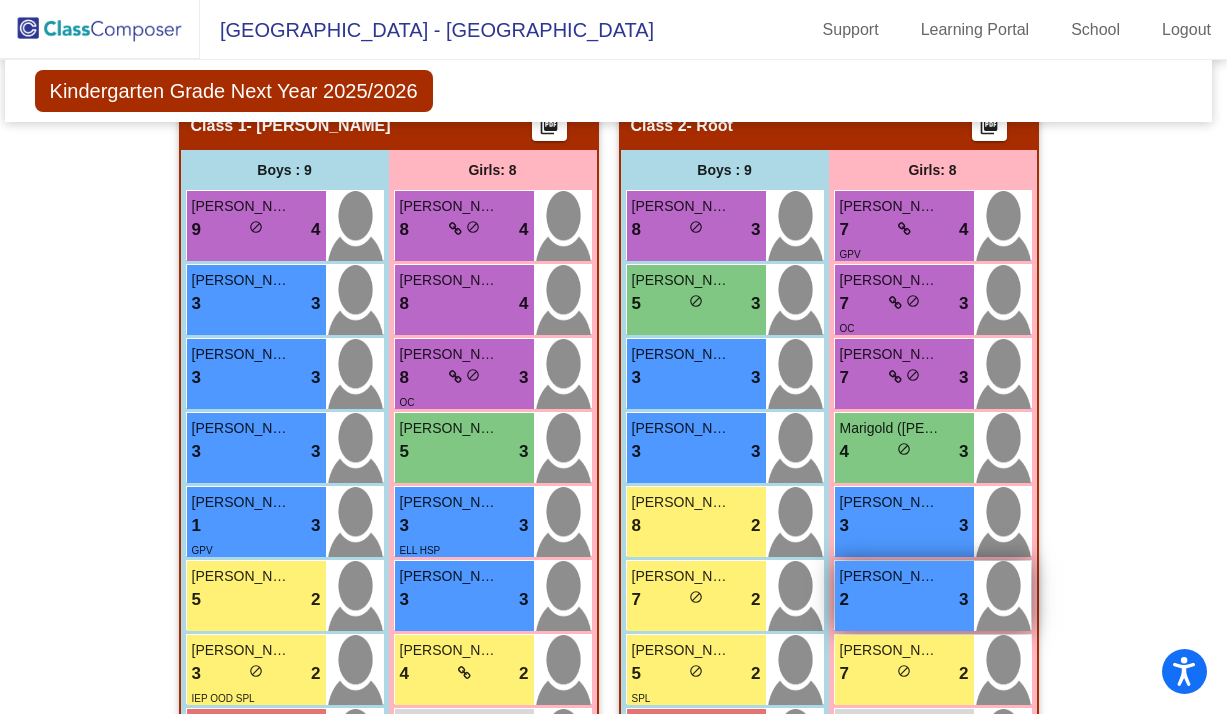 click on "2 lock do_not_disturb_alt 3" at bounding box center [904, 600] 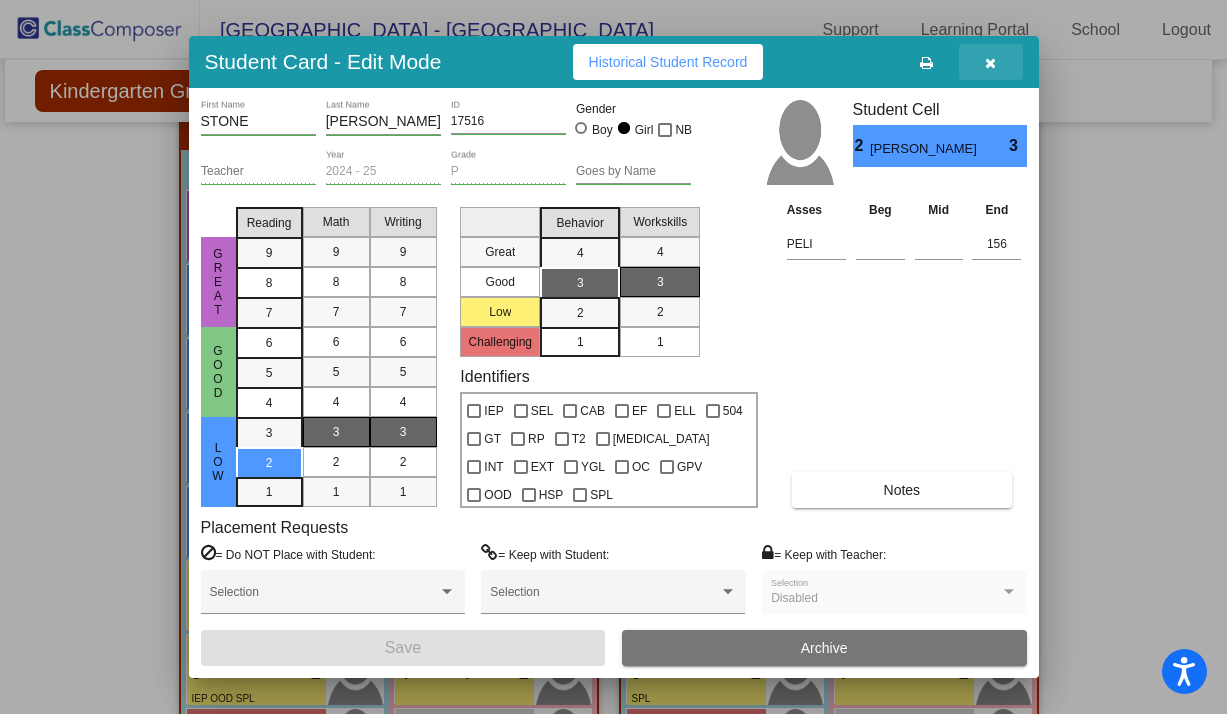 click at bounding box center [990, 63] 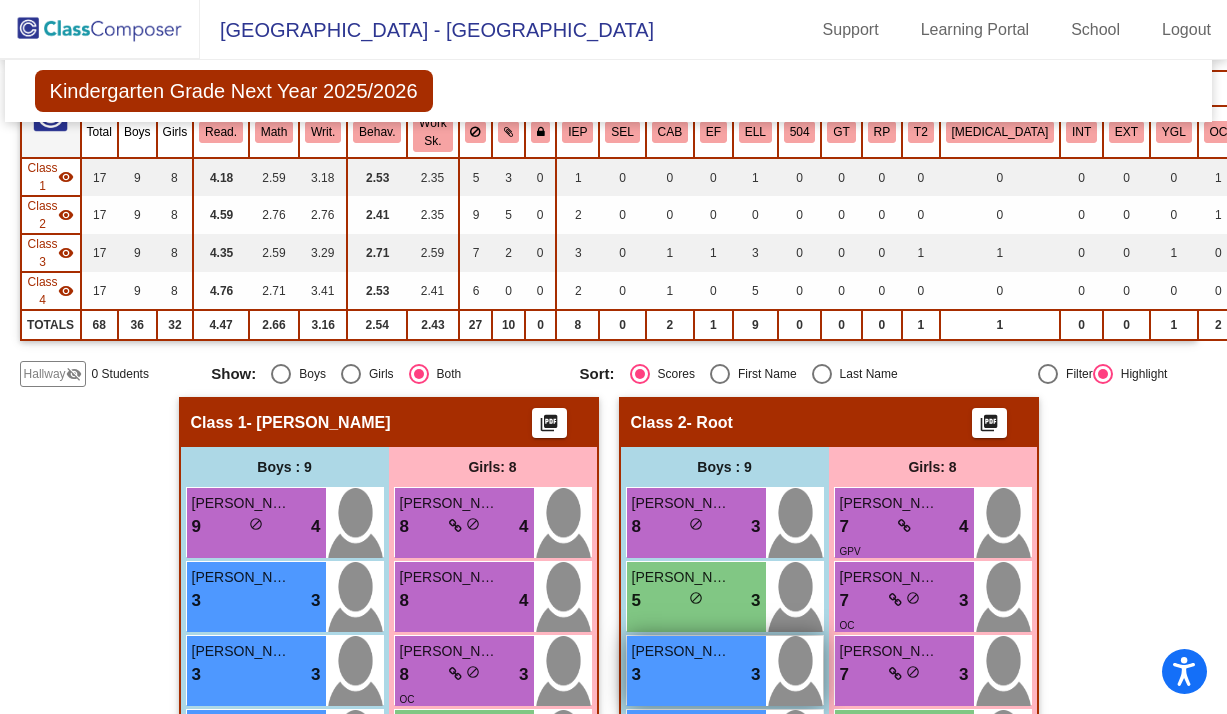 scroll, scrollTop: 0, scrollLeft: 5, axis: horizontal 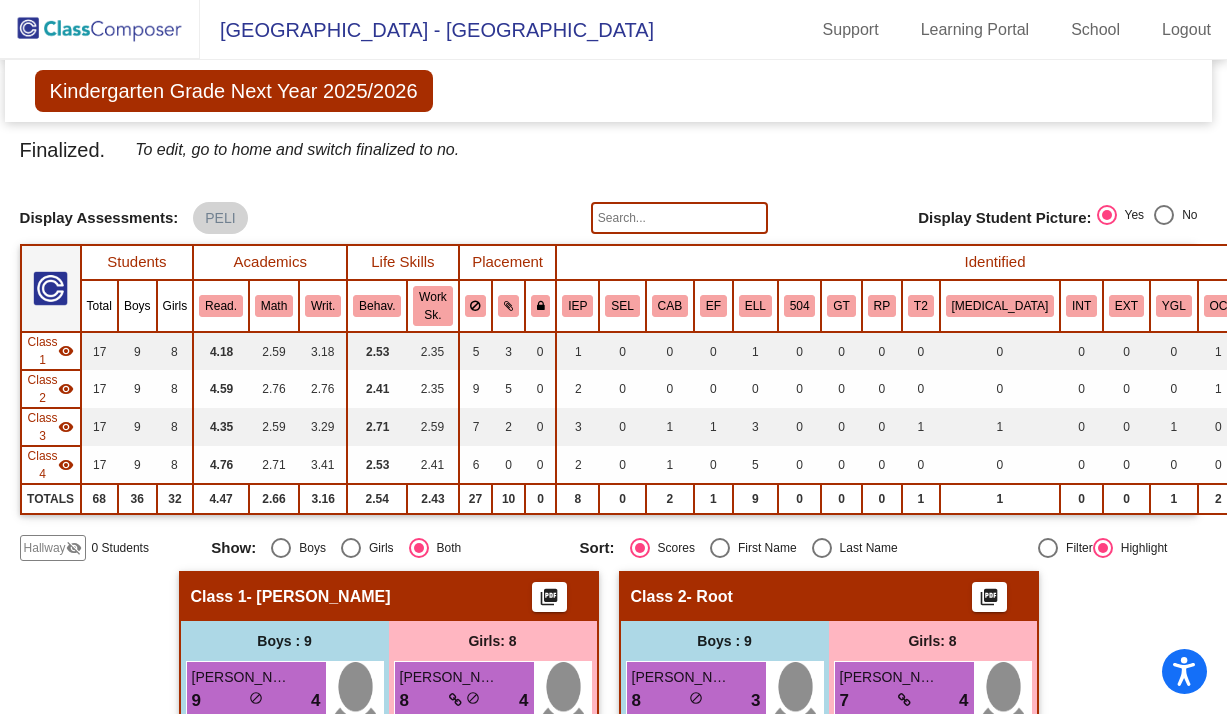 click 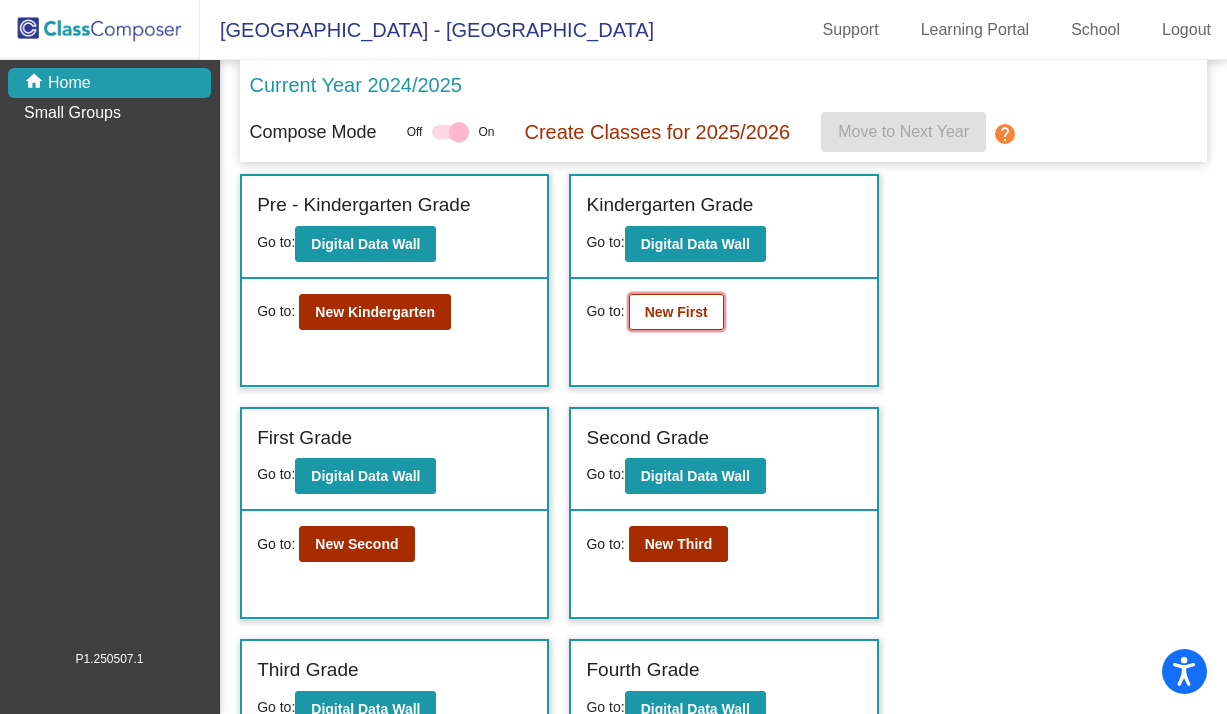 click on "New First" 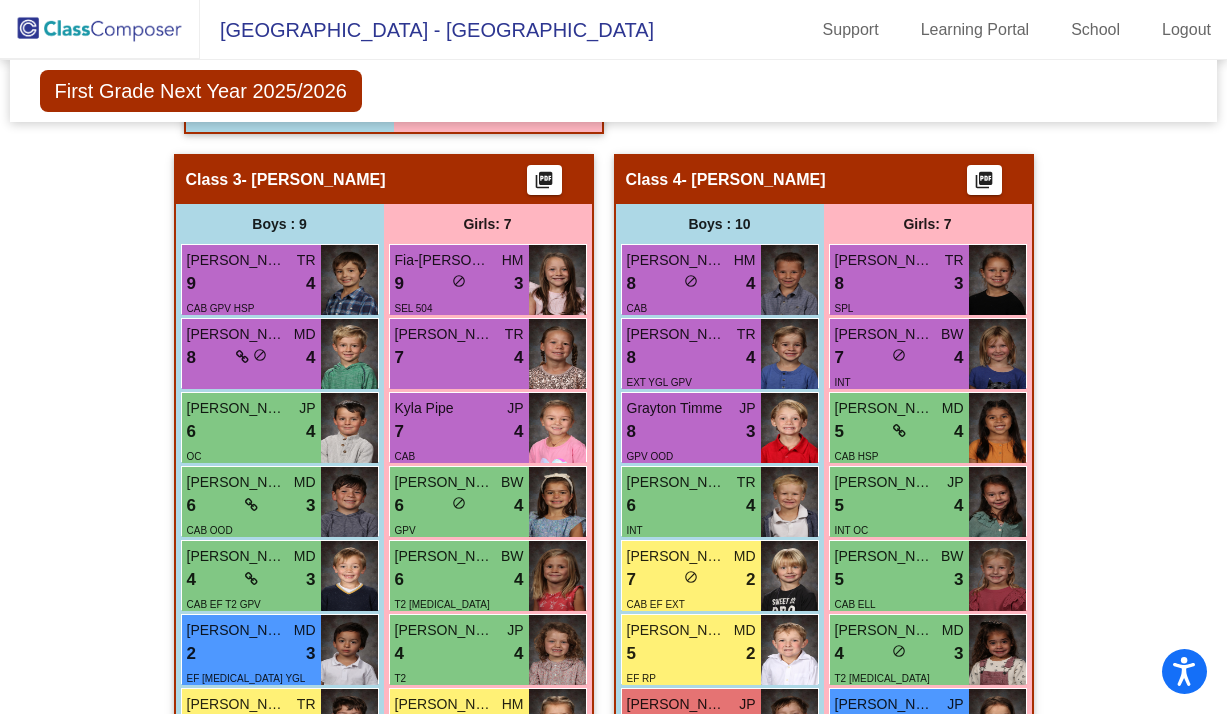 scroll, scrollTop: 1315, scrollLeft: 0, axis: vertical 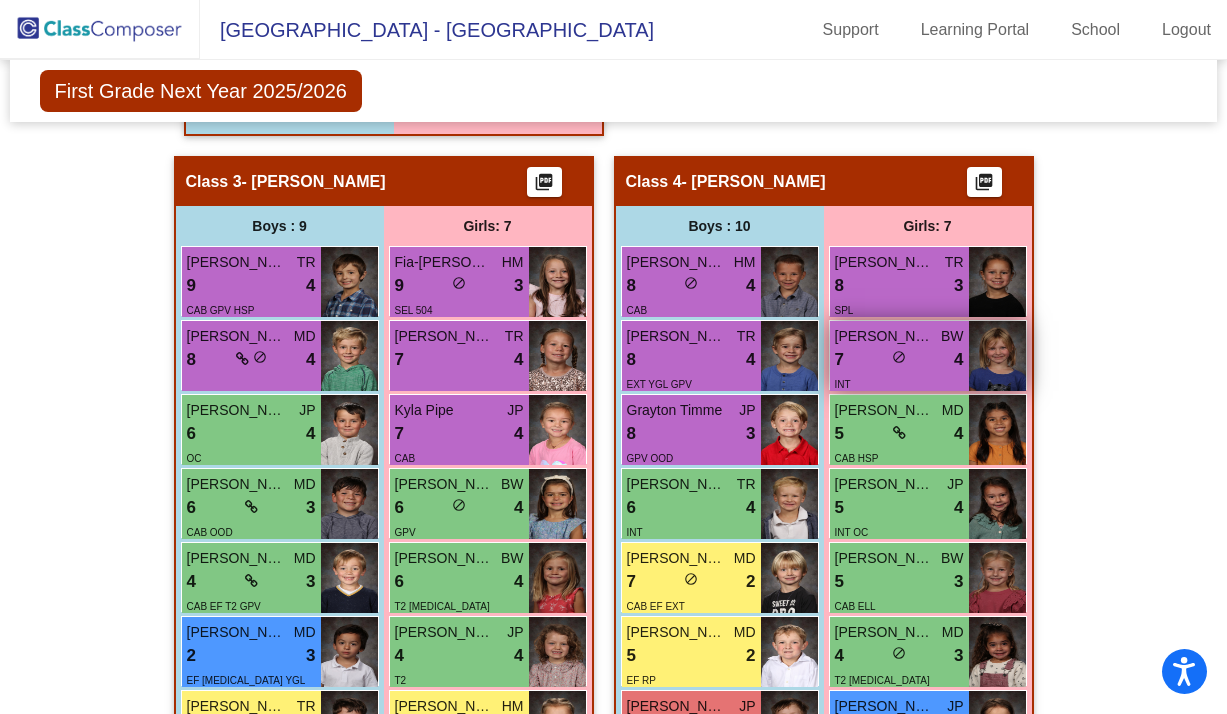 click on "7 lock do_not_disturb_alt 4" at bounding box center (899, 360) 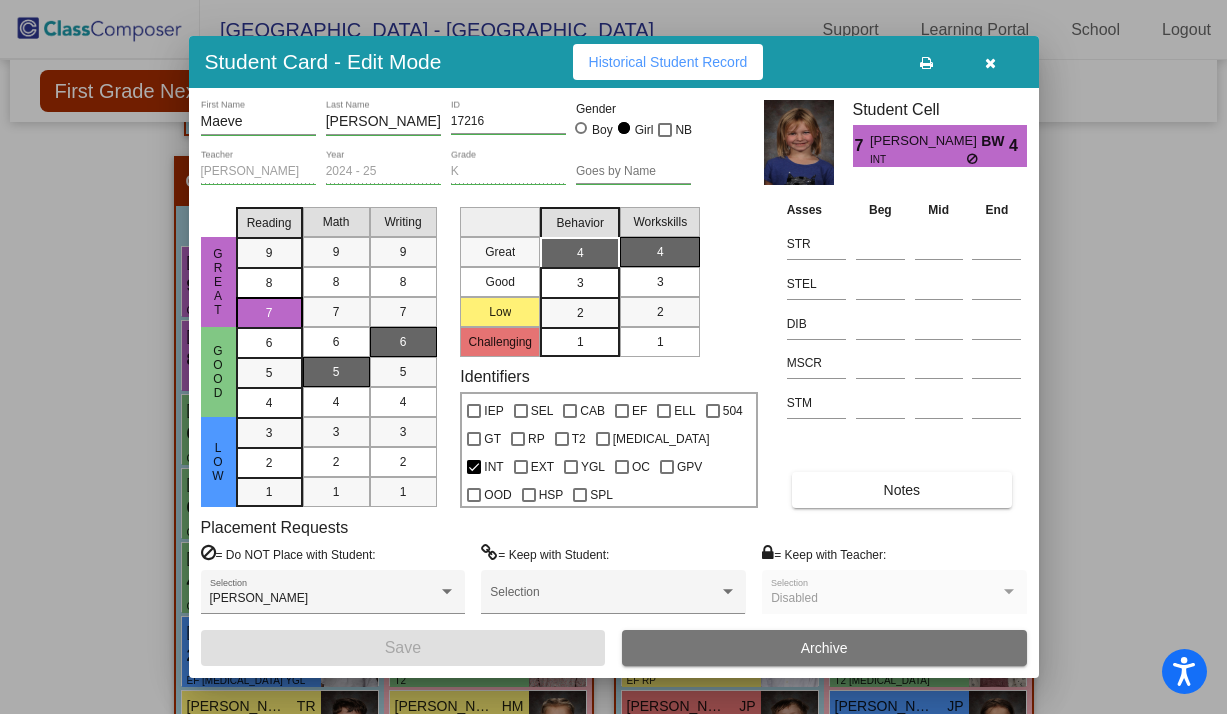click at bounding box center (990, 63) 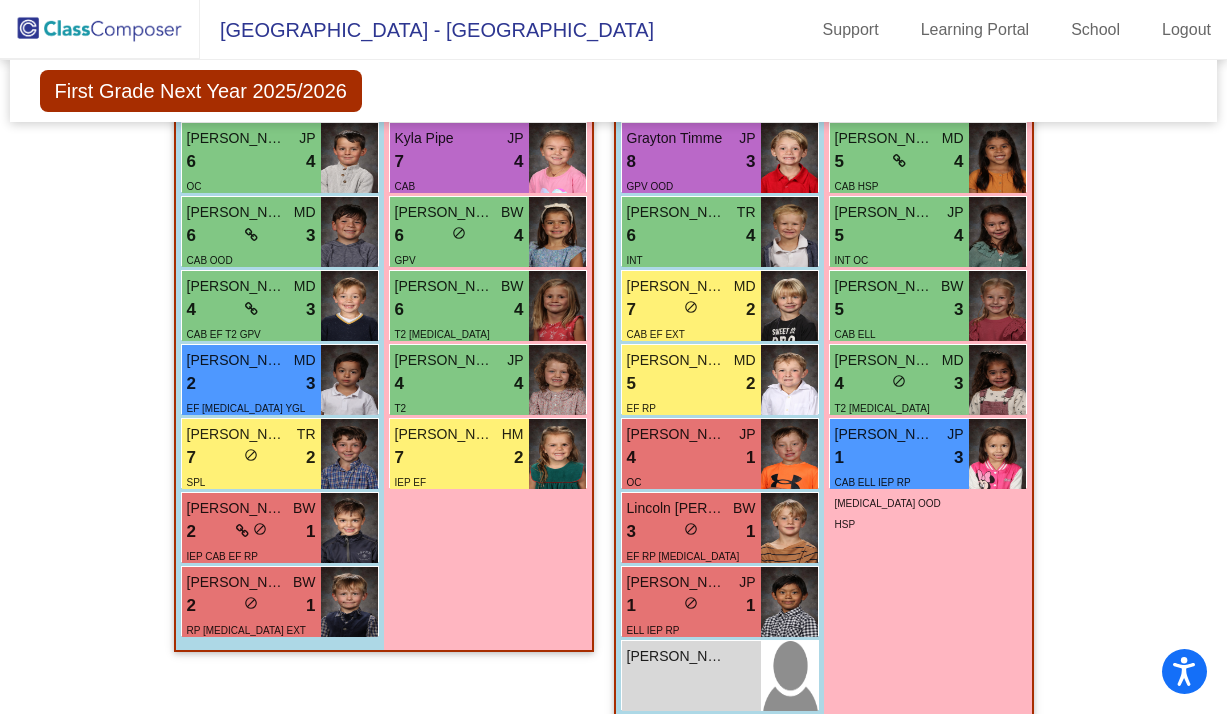 scroll, scrollTop: 1606, scrollLeft: 0, axis: vertical 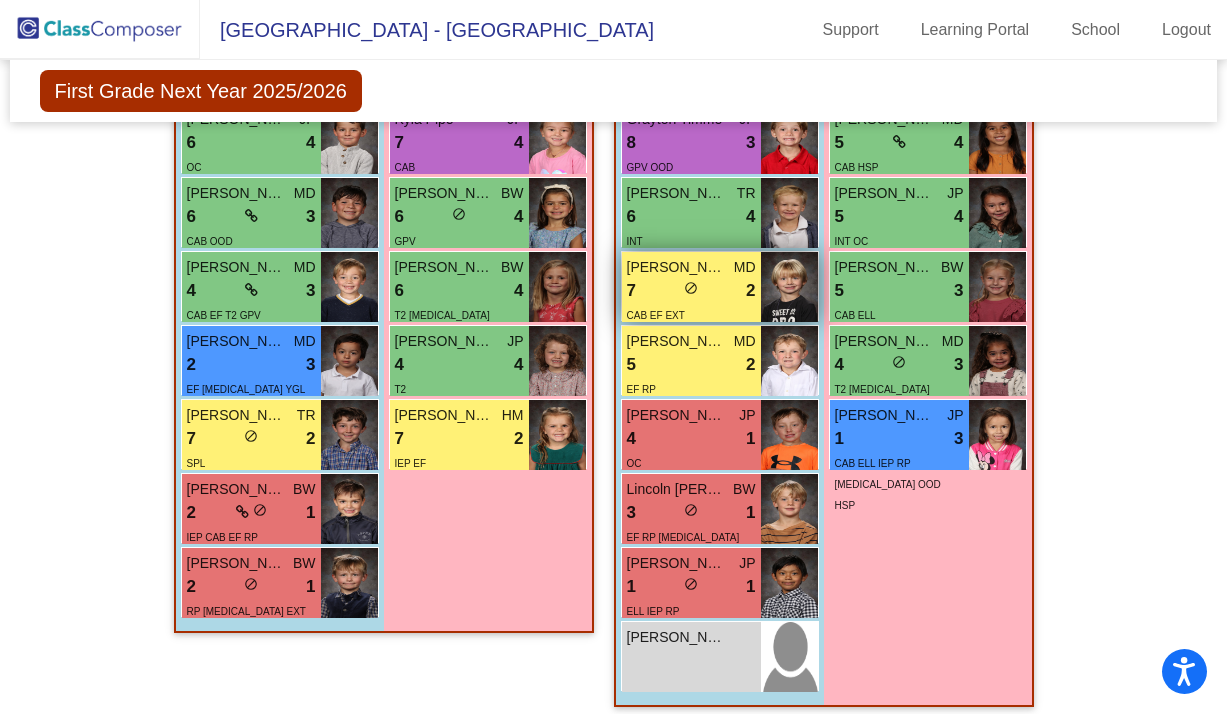 click on "7 lock do_not_disturb_alt 2" at bounding box center (691, 291) 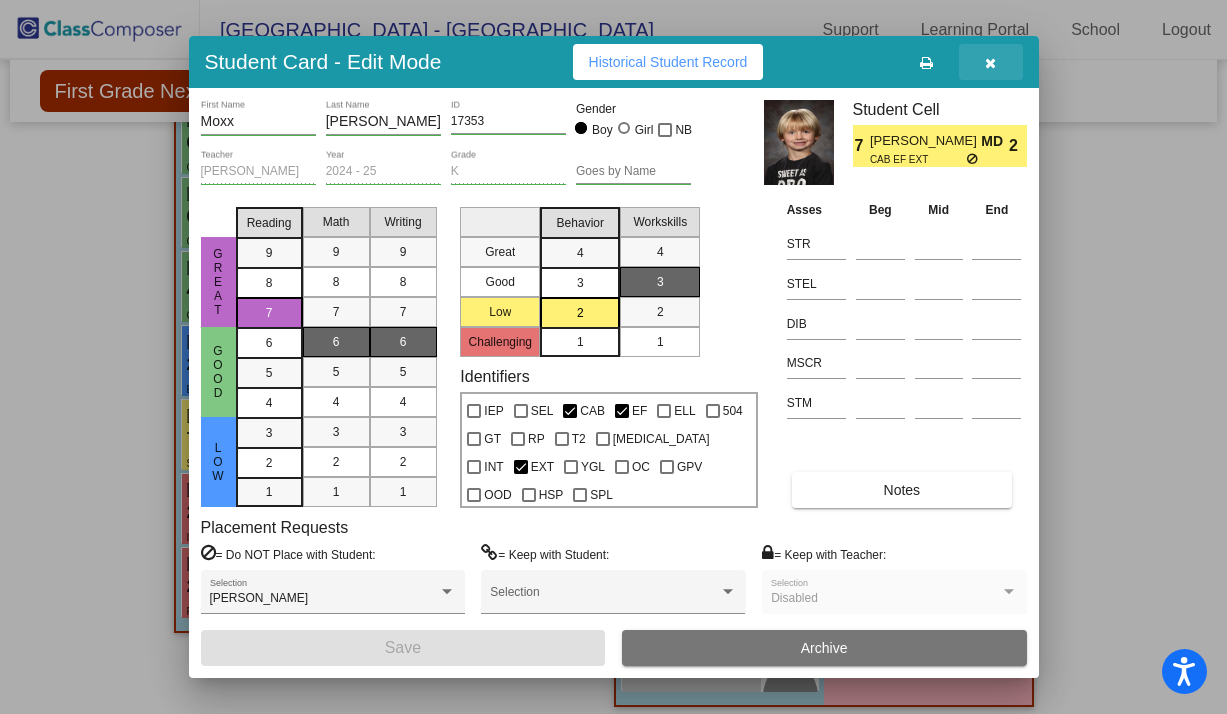 click at bounding box center (990, 63) 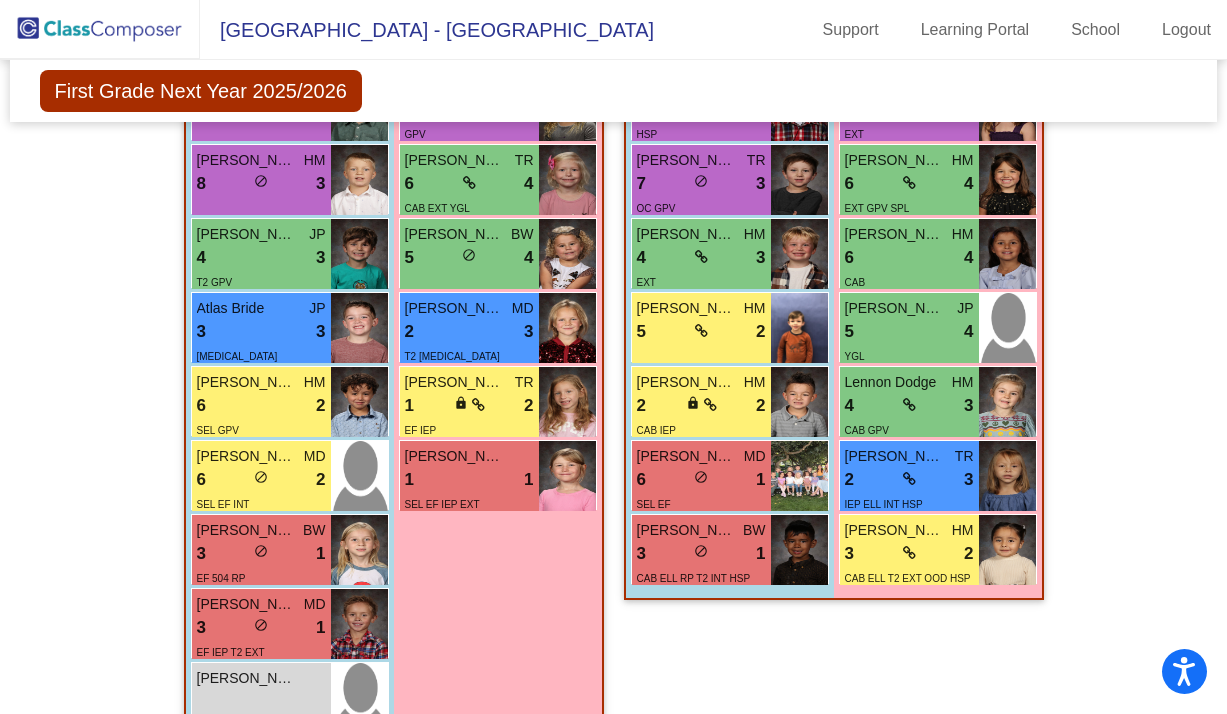 scroll, scrollTop: 722, scrollLeft: 0, axis: vertical 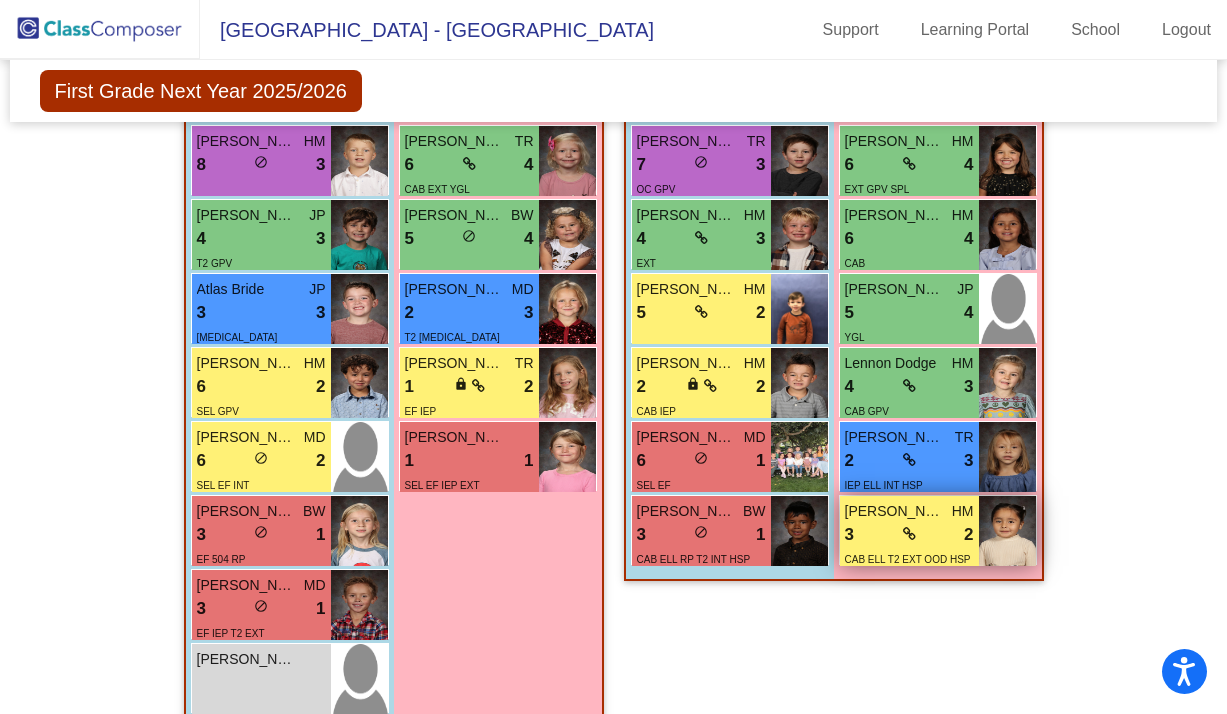 click on "3 lock do_not_disturb_alt 2" at bounding box center (909, 535) 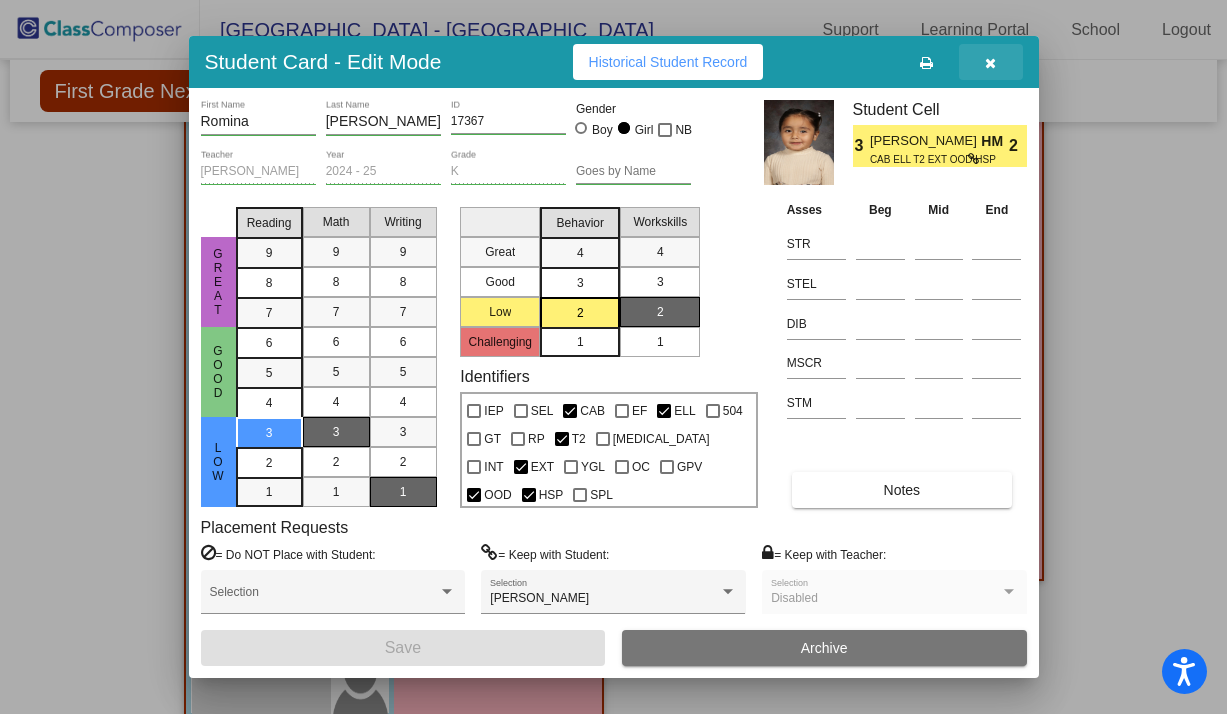 click at bounding box center [990, 63] 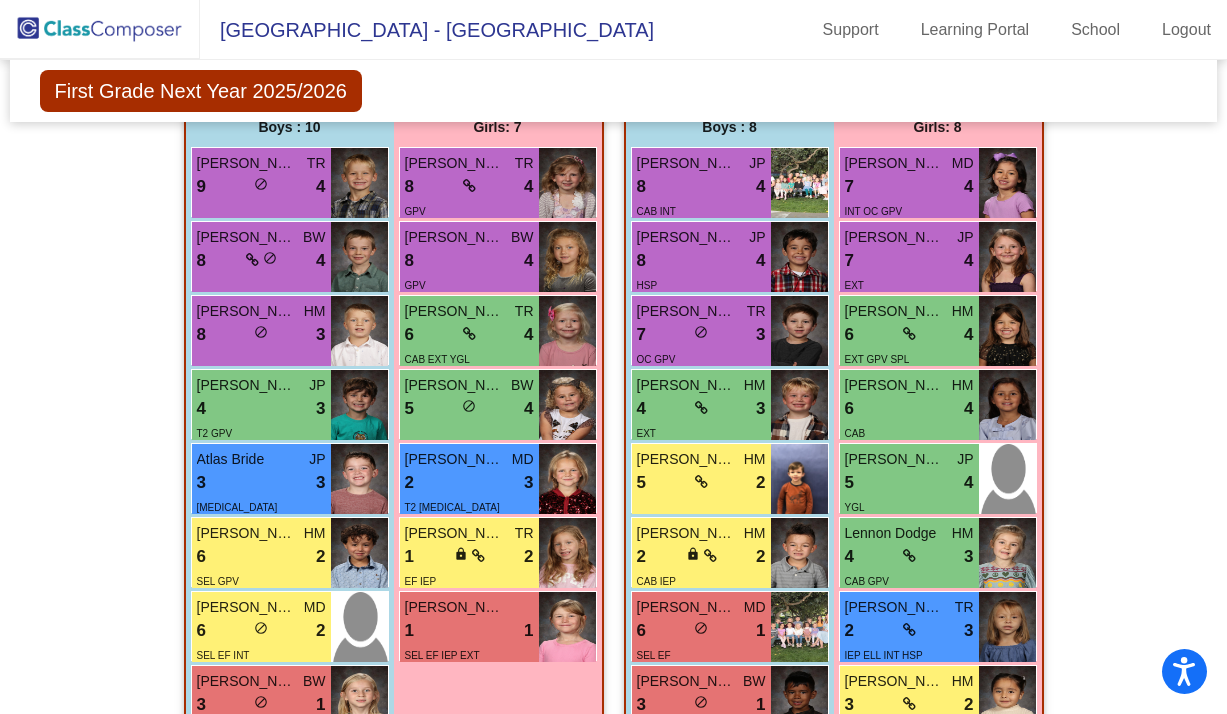 scroll, scrollTop: 540, scrollLeft: 0, axis: vertical 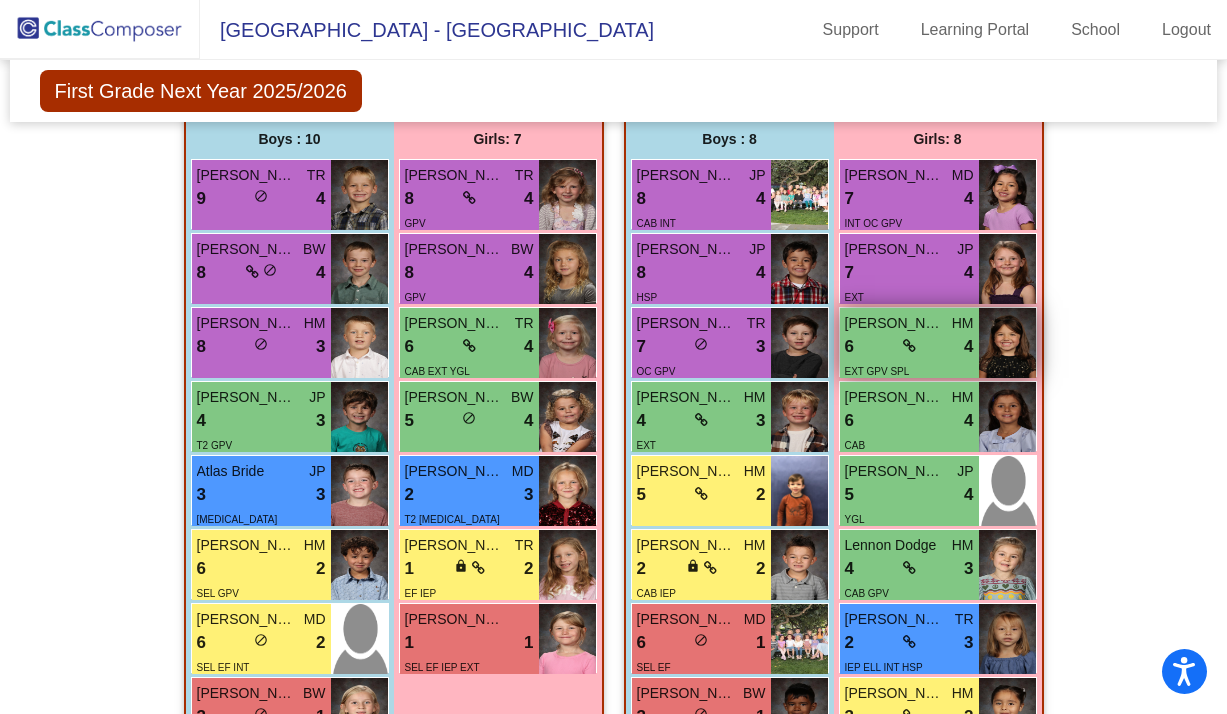 click on "EXT GPV SPL" at bounding box center (909, 370) 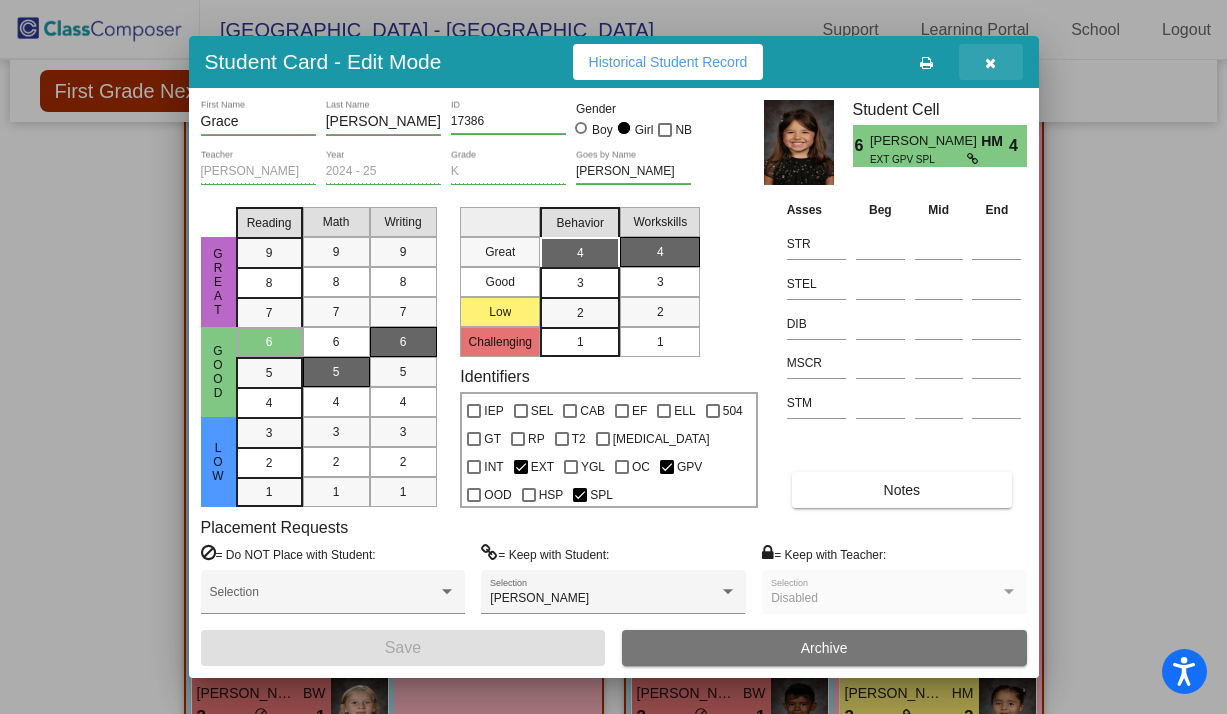 click at bounding box center (990, 63) 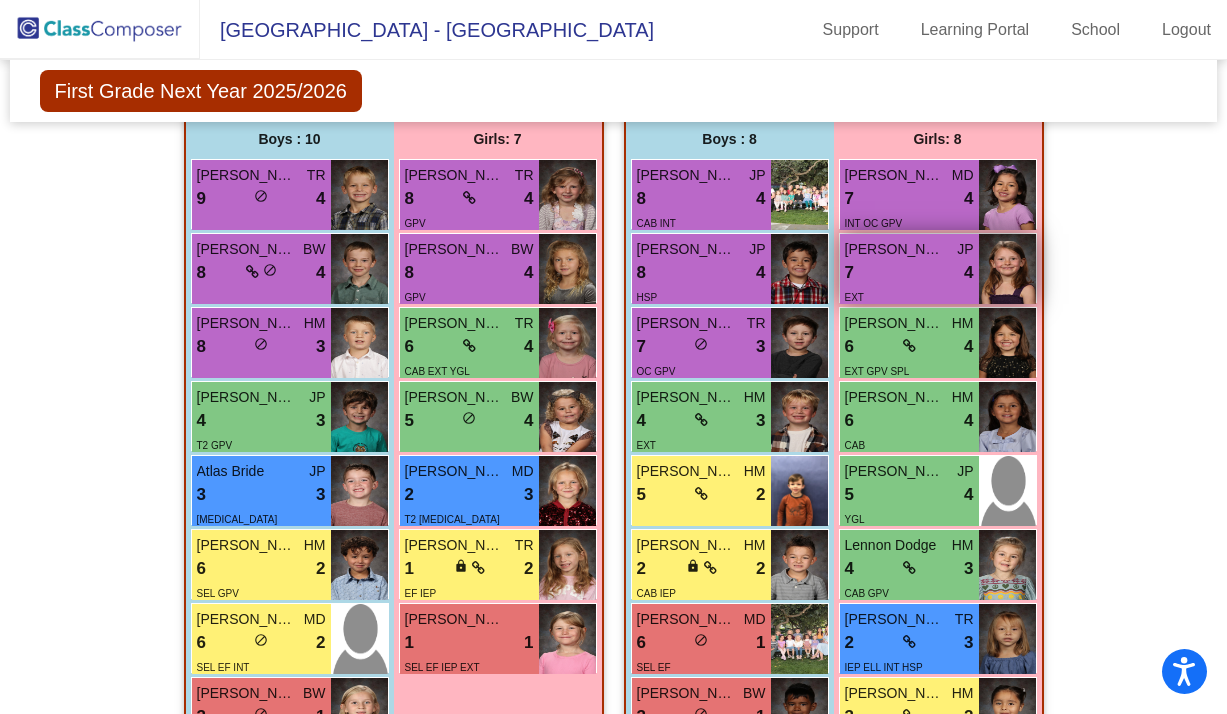 click on "7 lock do_not_disturb_alt 4" at bounding box center (909, 273) 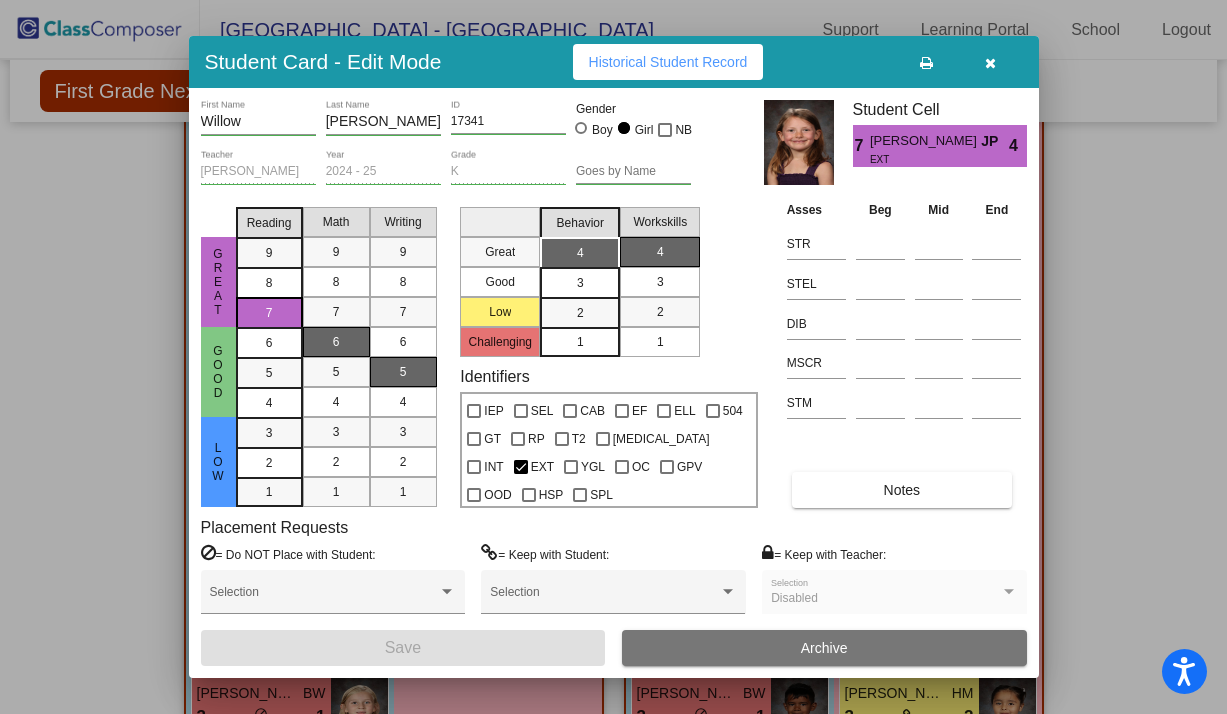 click at bounding box center [990, 63] 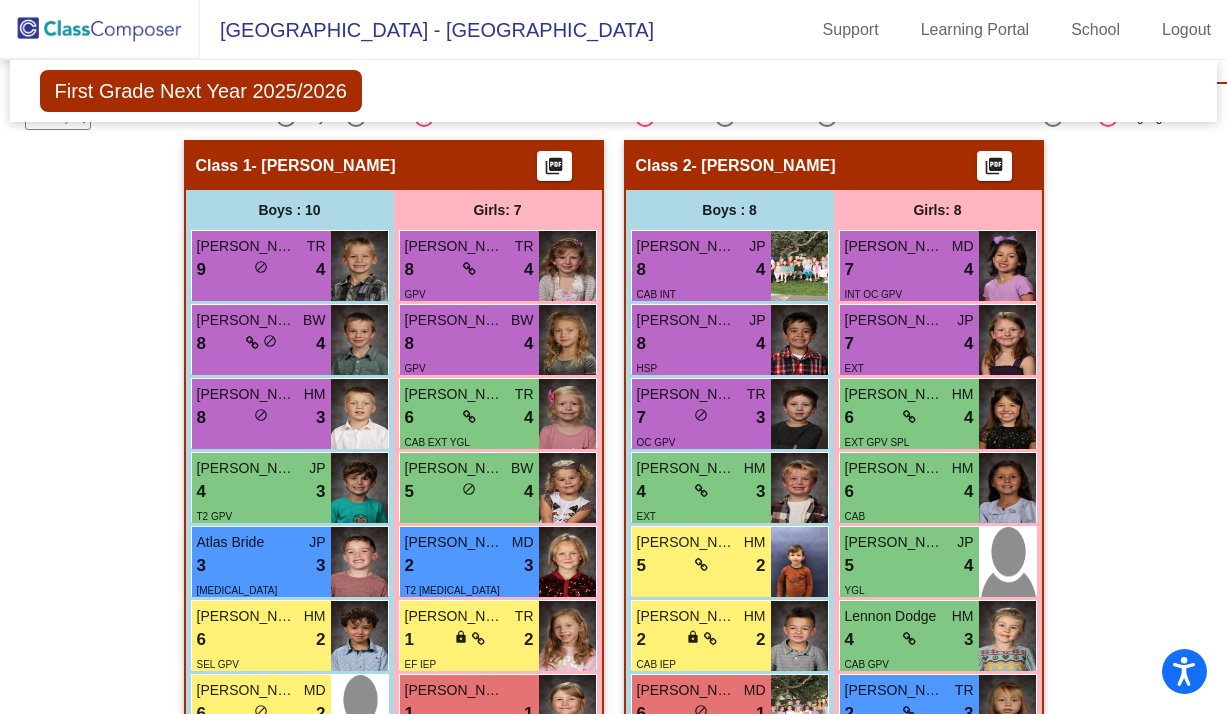 scroll, scrollTop: 469, scrollLeft: 2, axis: both 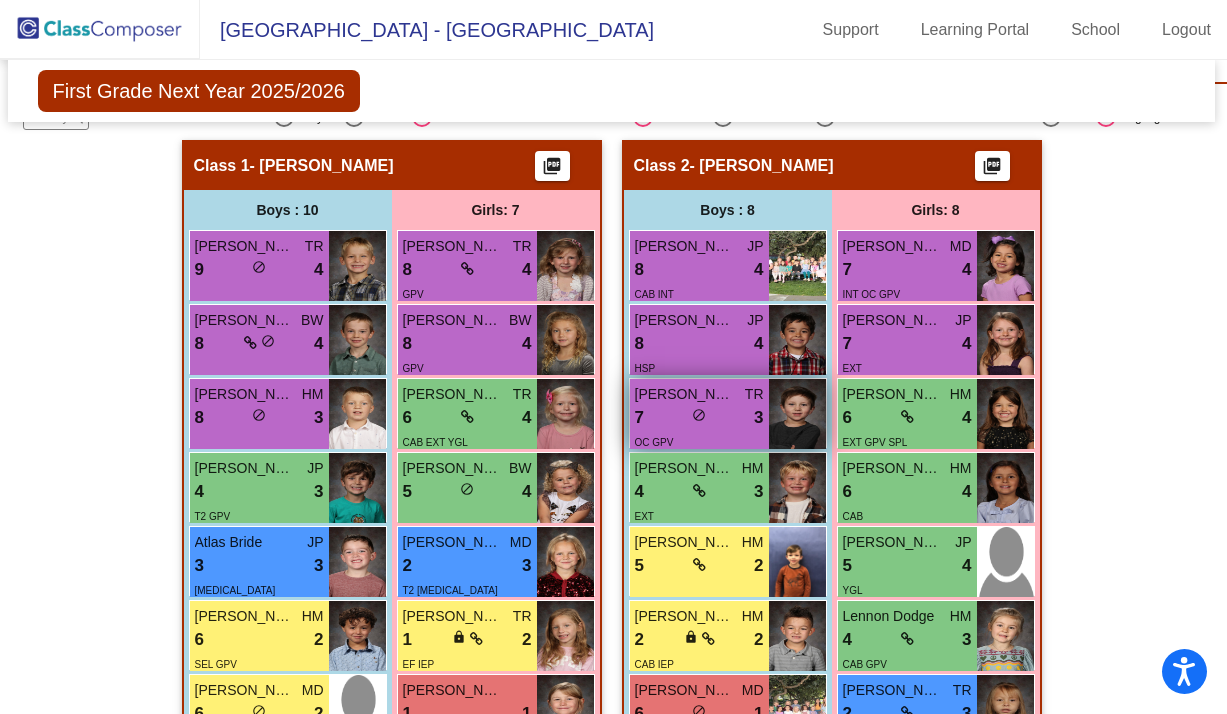 click on "7 lock do_not_disturb_alt 3" at bounding box center [699, 418] 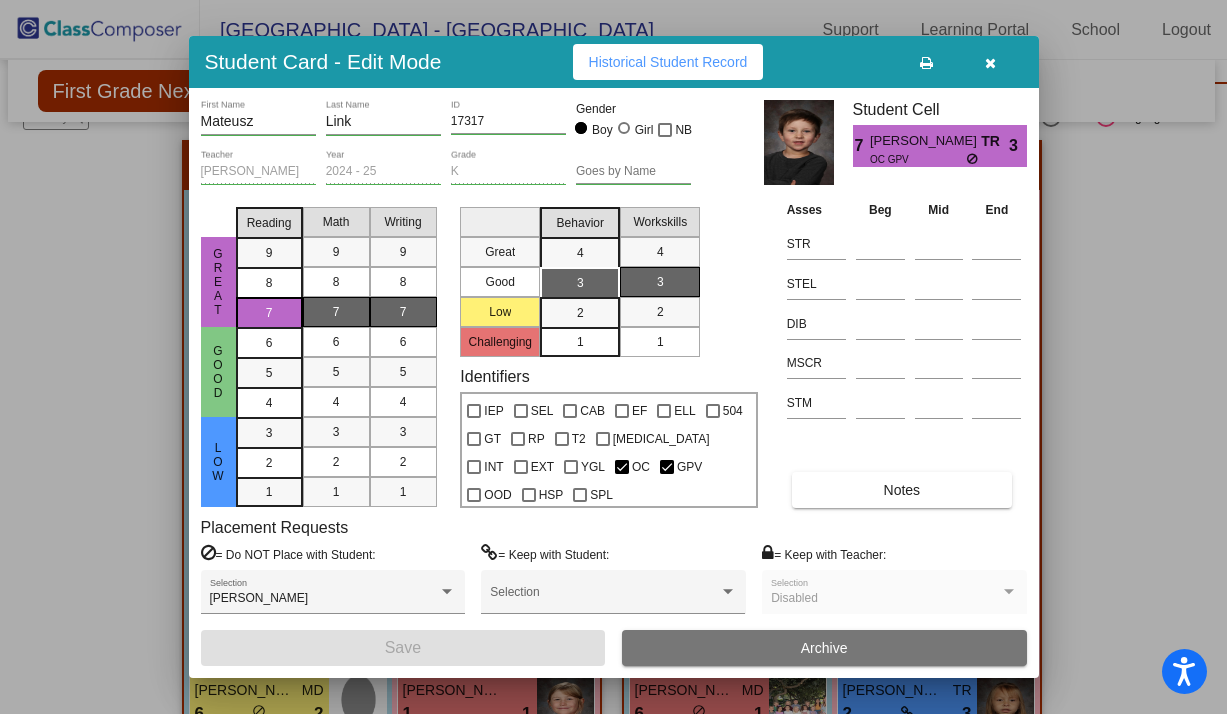 click at bounding box center (990, 63) 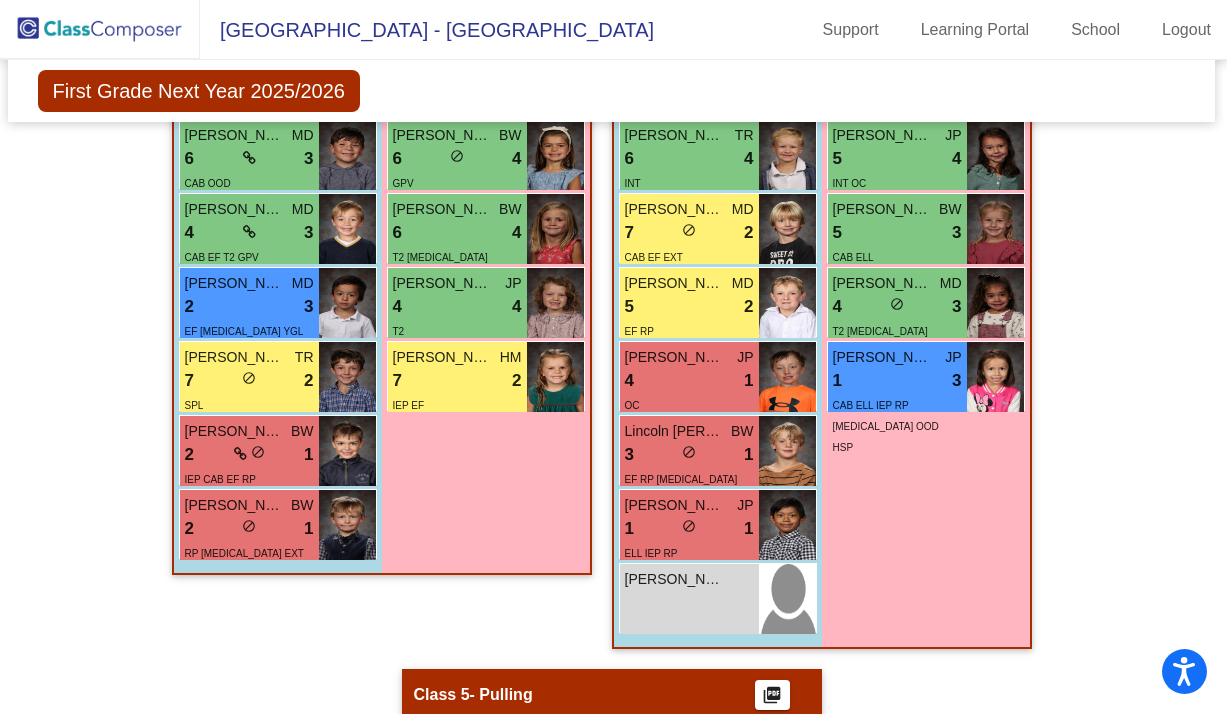 scroll, scrollTop: 1671, scrollLeft: 2, axis: both 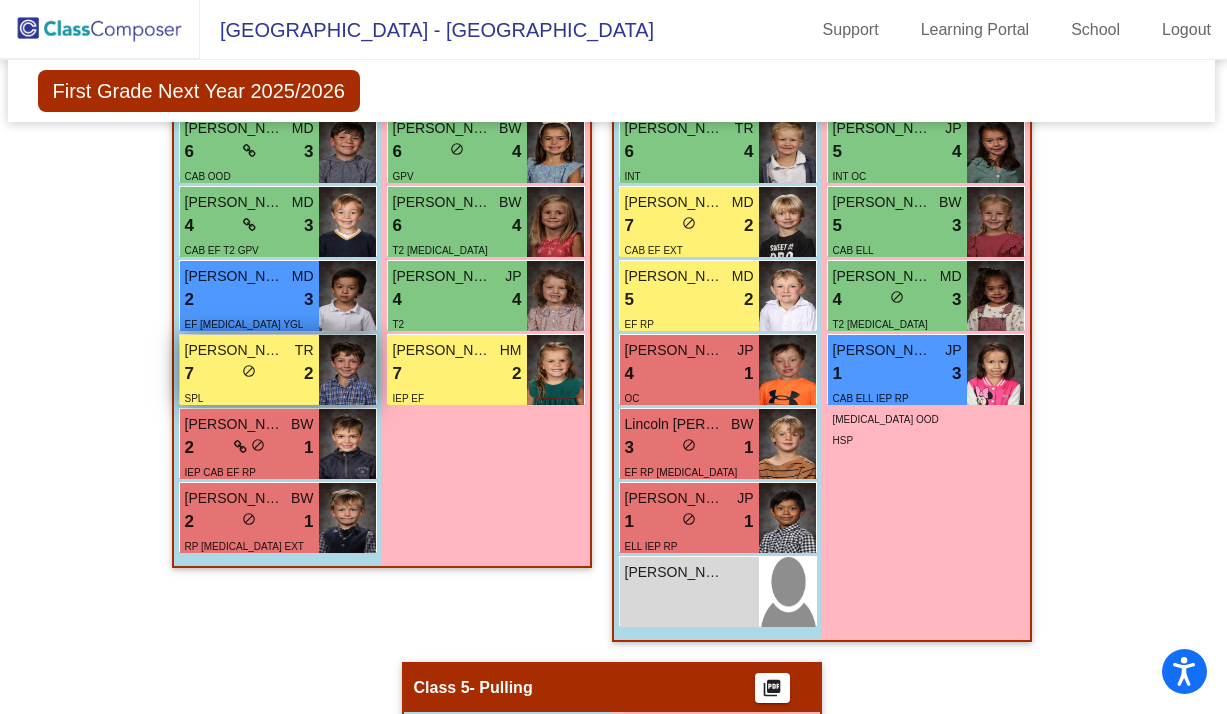 click on "7 lock do_not_disturb_alt 2" at bounding box center (249, 374) 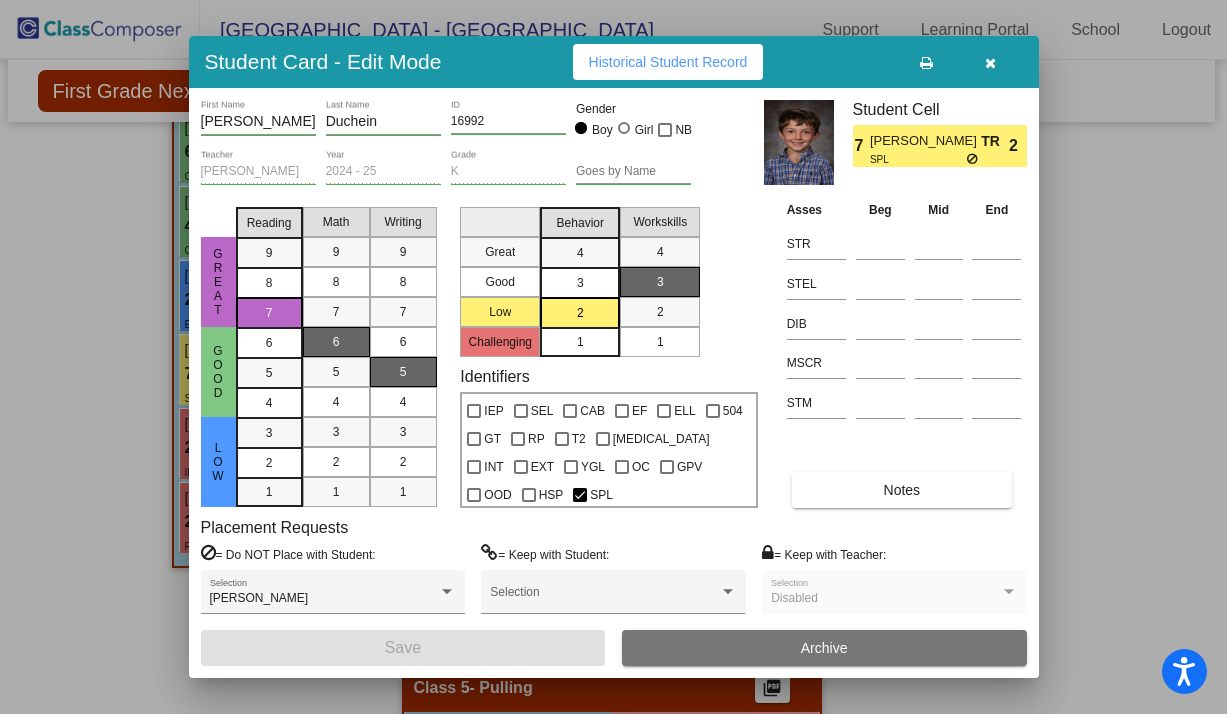 click at bounding box center (991, 62) 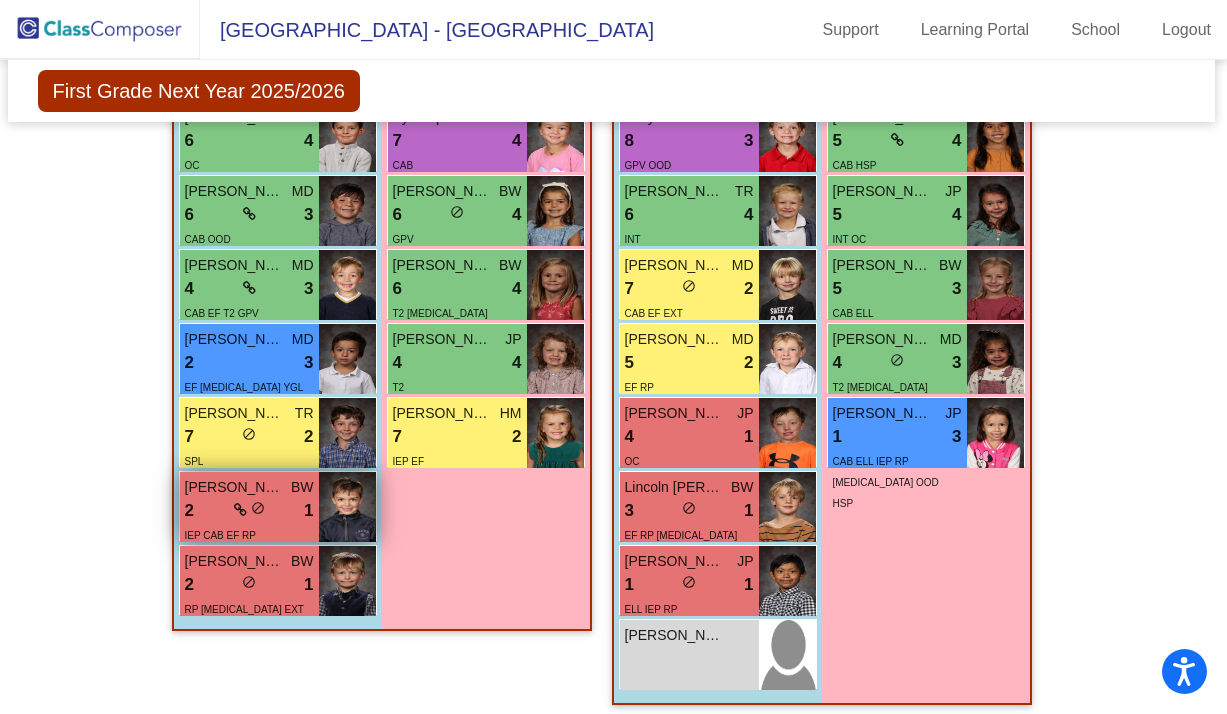 scroll, scrollTop: 1600, scrollLeft: 2, axis: both 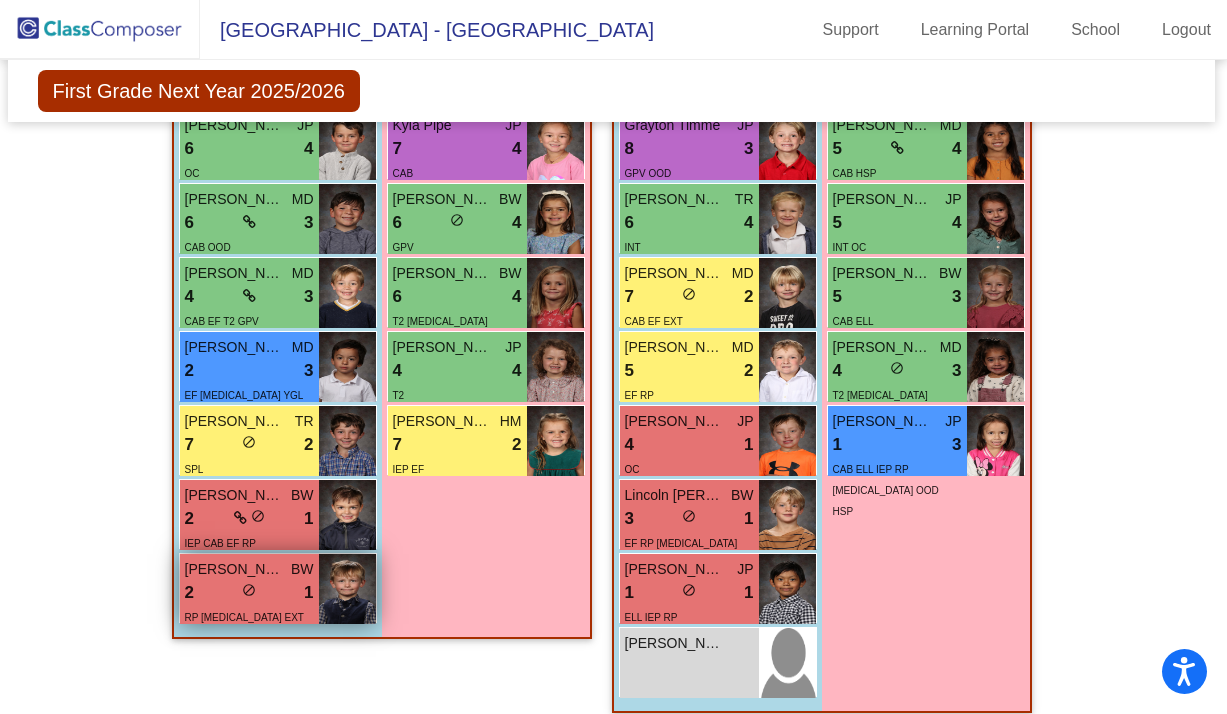 click on "2 lock do_not_disturb_alt 1" at bounding box center [249, 593] 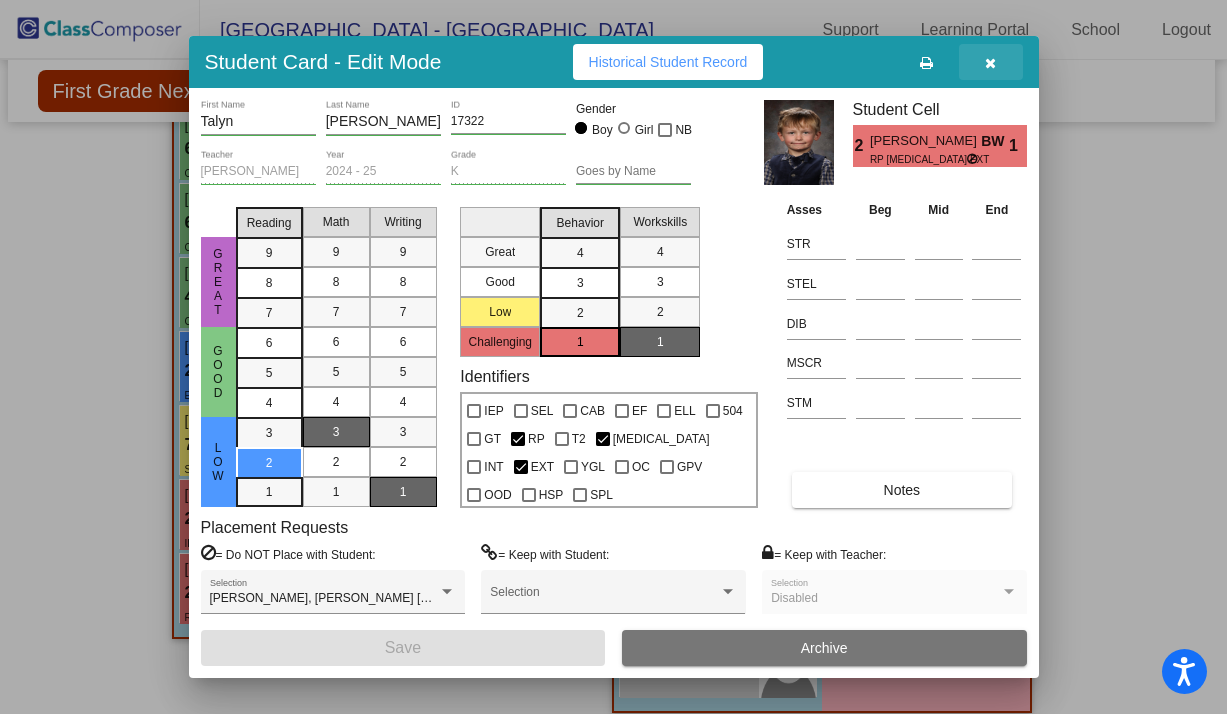 click at bounding box center (990, 63) 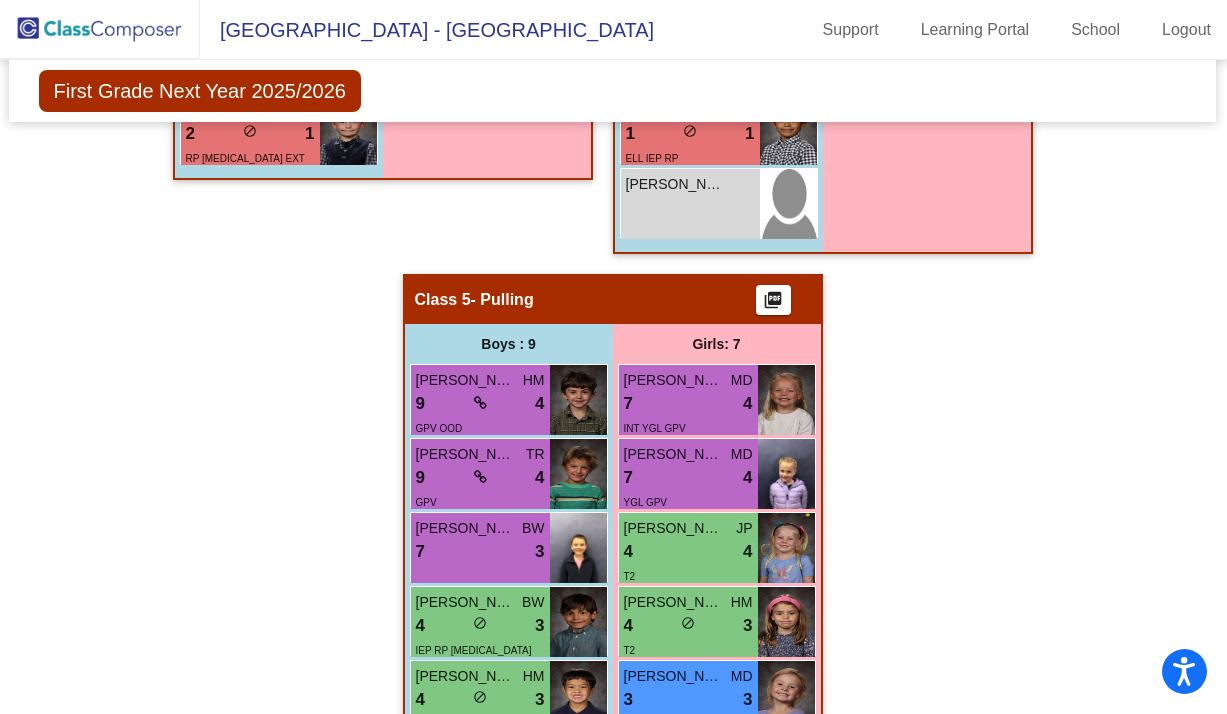 scroll, scrollTop: 2065, scrollLeft: 1, axis: both 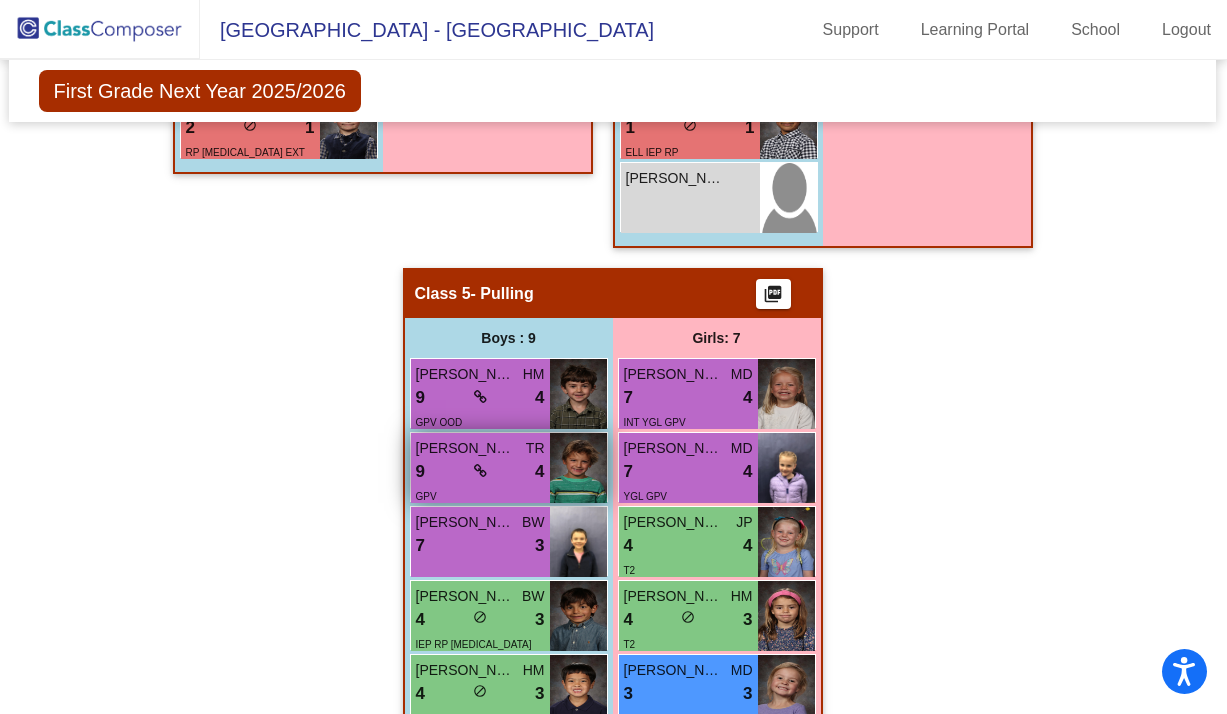 click on "9 lock do_not_disturb_alt 4" at bounding box center [480, 472] 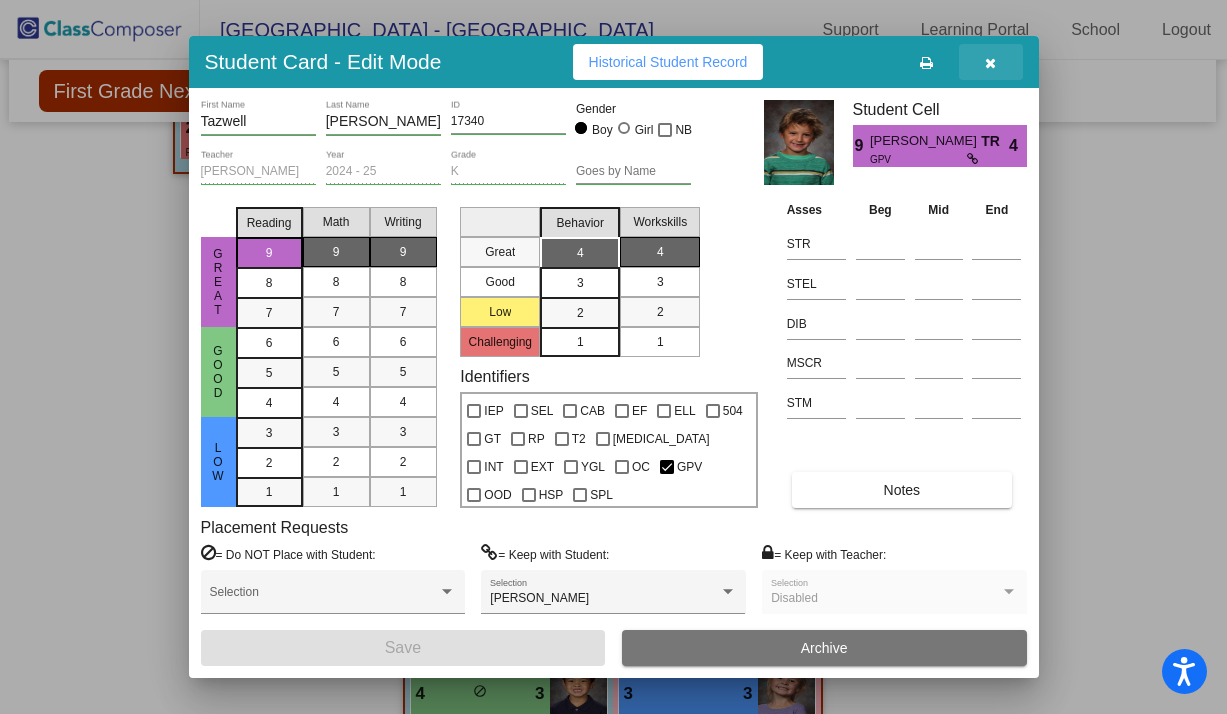 click at bounding box center [990, 63] 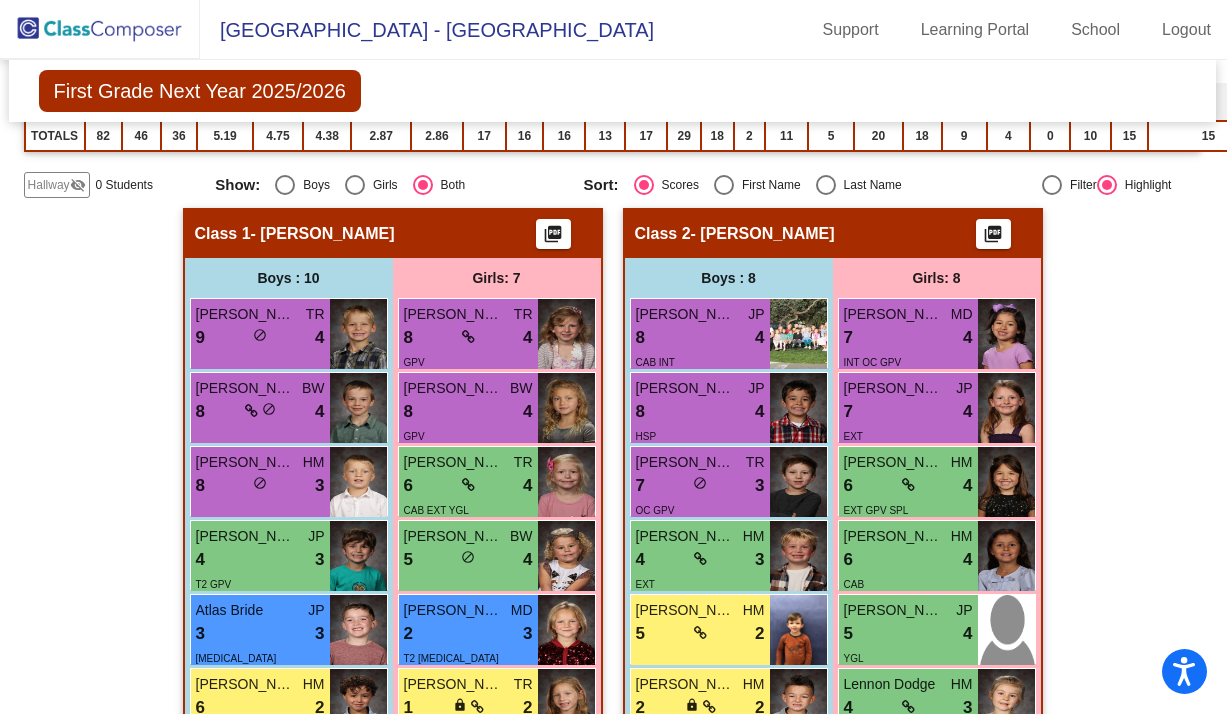 scroll, scrollTop: 0, scrollLeft: 1, axis: horizontal 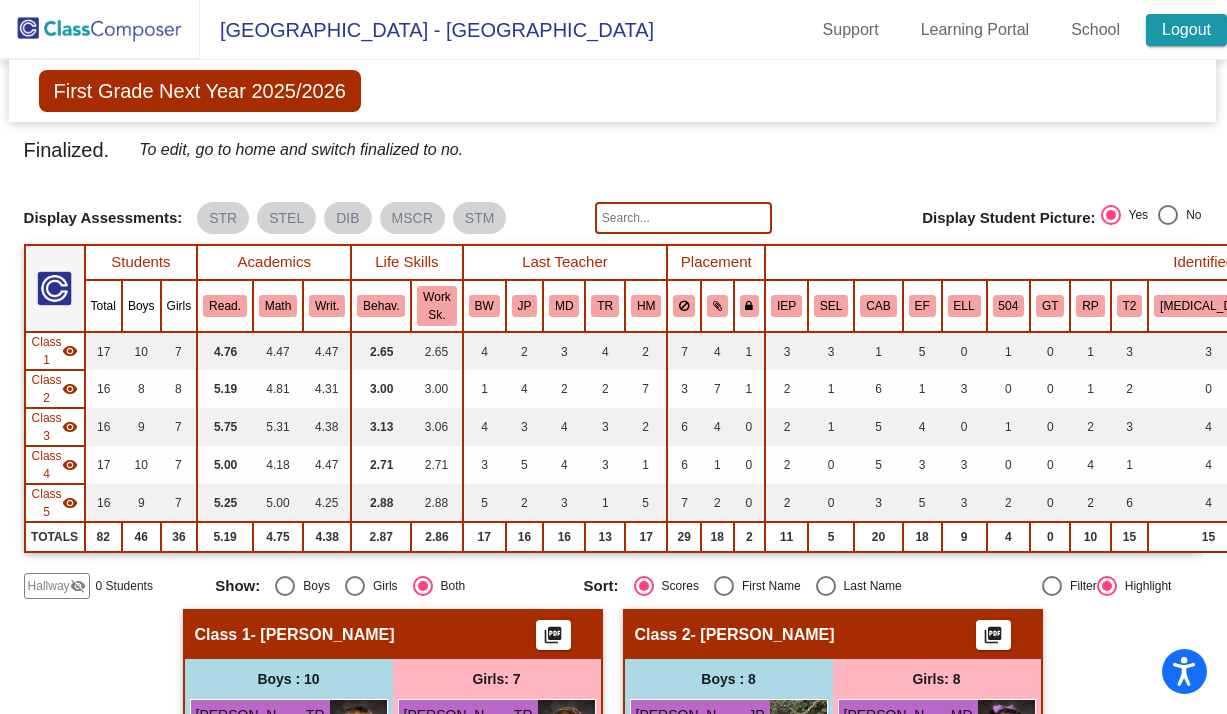 click on "Logout" 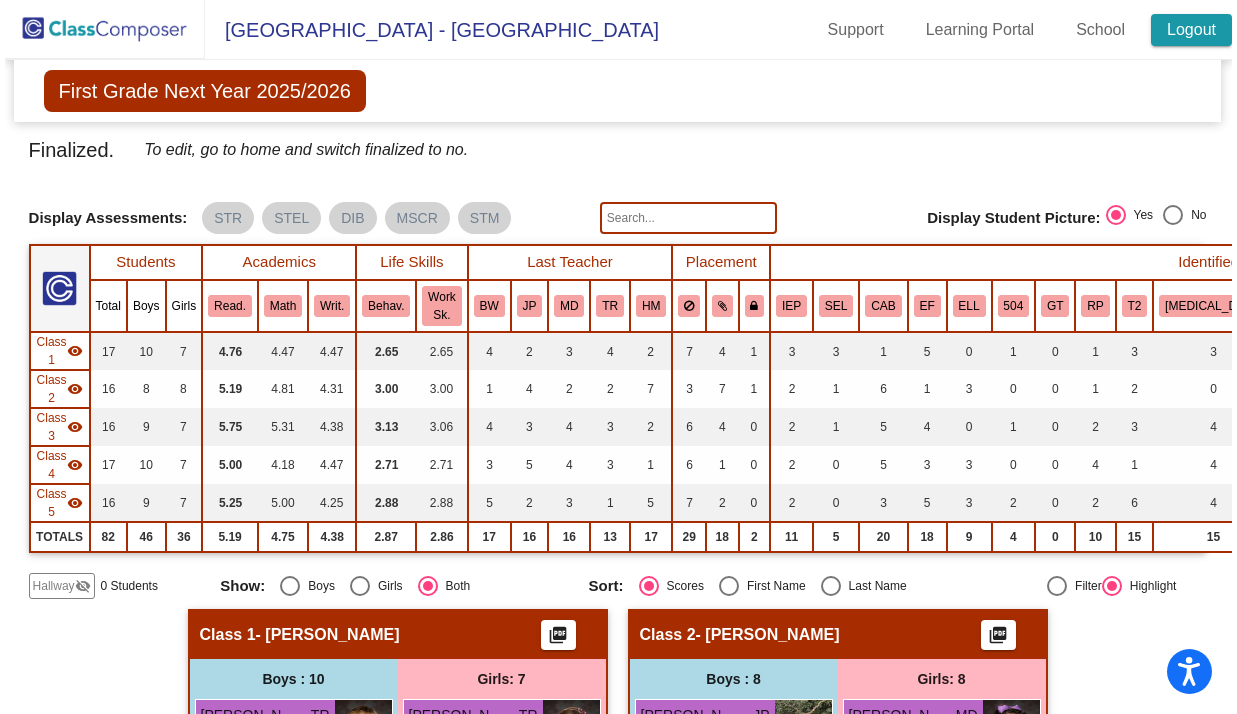 scroll, scrollTop: 0, scrollLeft: 0, axis: both 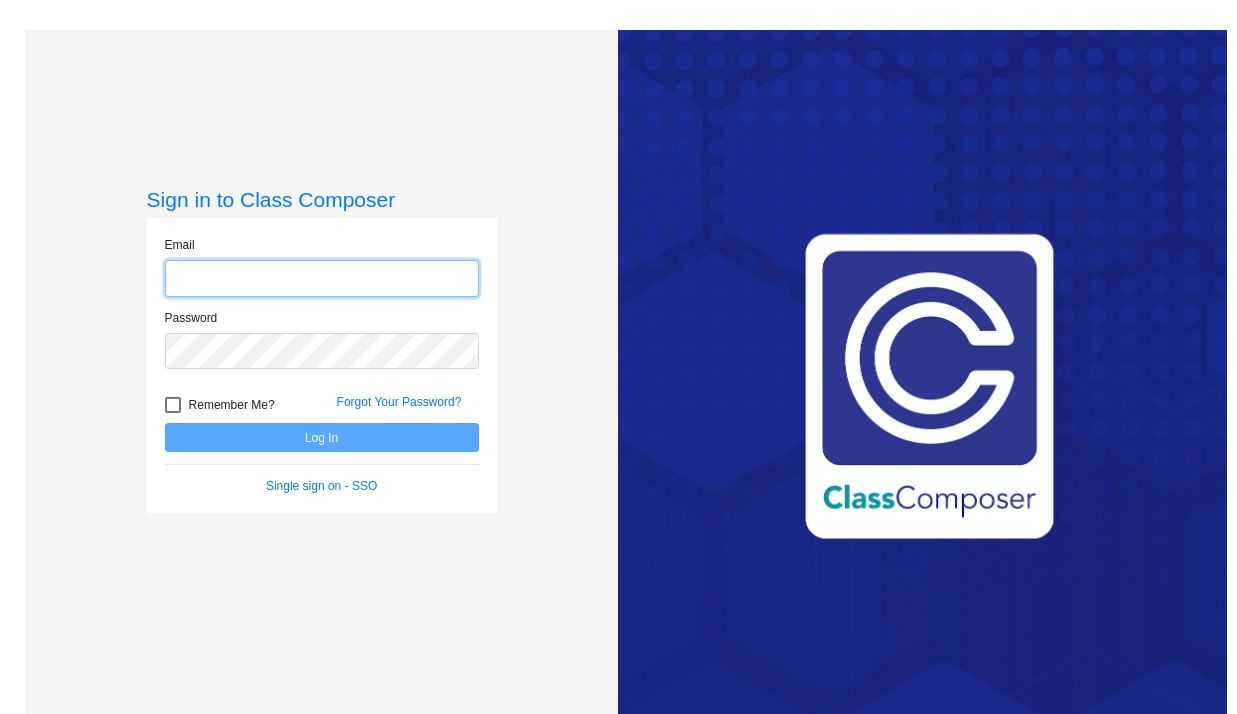 type on "[EMAIL_ADDRESS][DOMAIN_NAME]" 